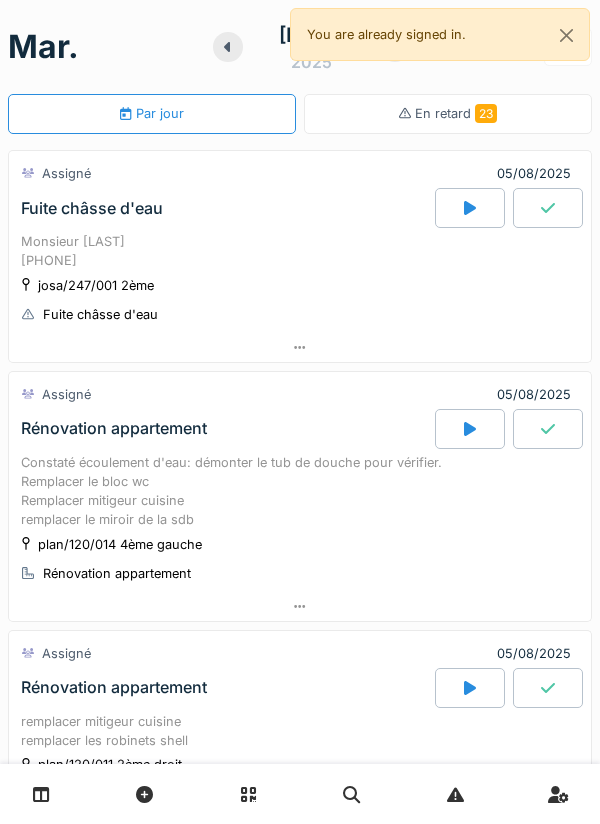 scroll, scrollTop: 0, scrollLeft: 0, axis: both 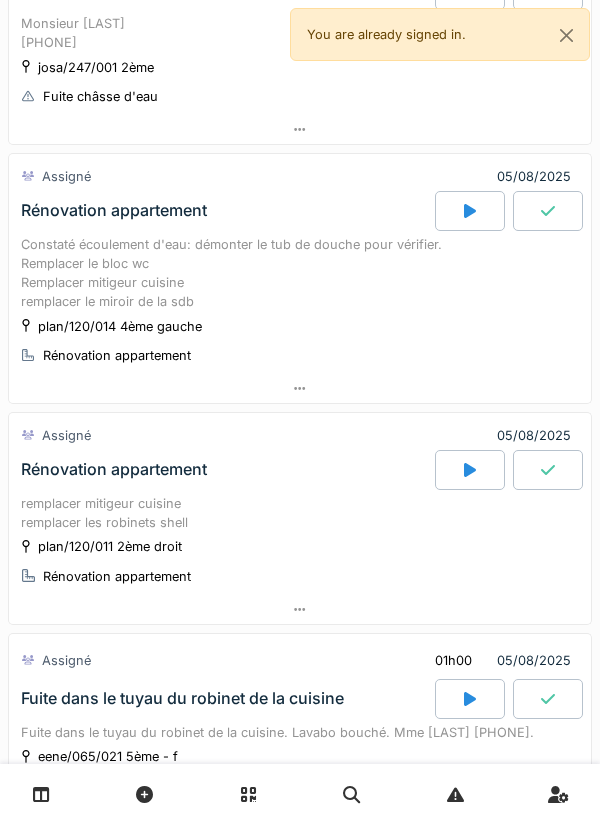 click at bounding box center (300, 388) 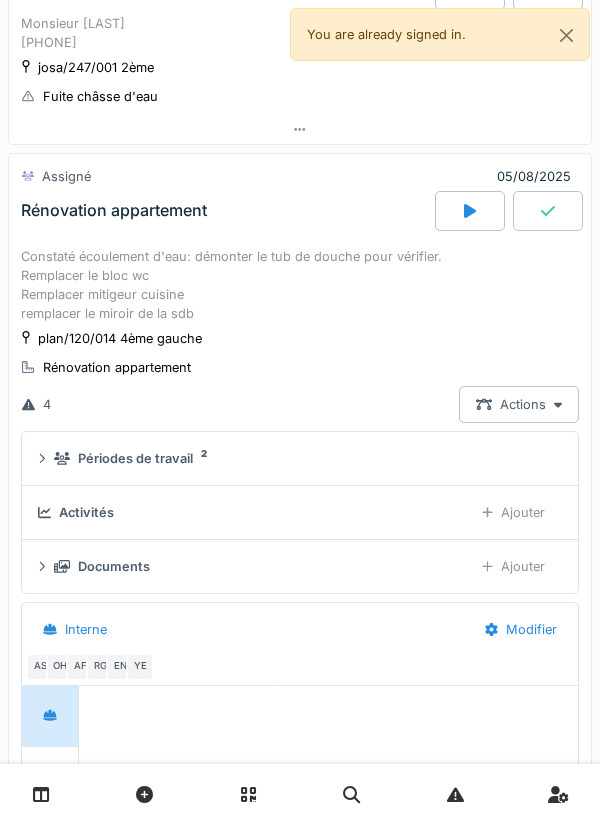 scroll, scrollTop: 291, scrollLeft: 0, axis: vertical 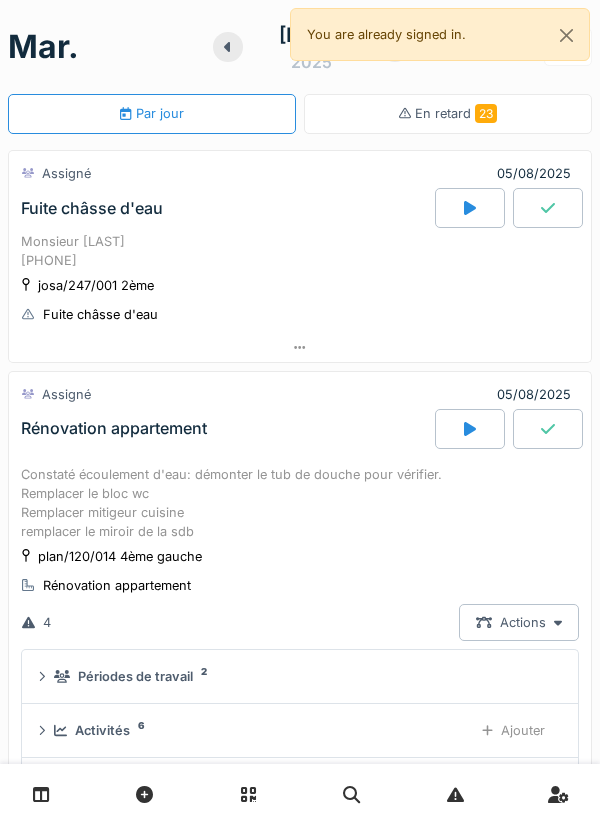 click at bounding box center (300, 347) 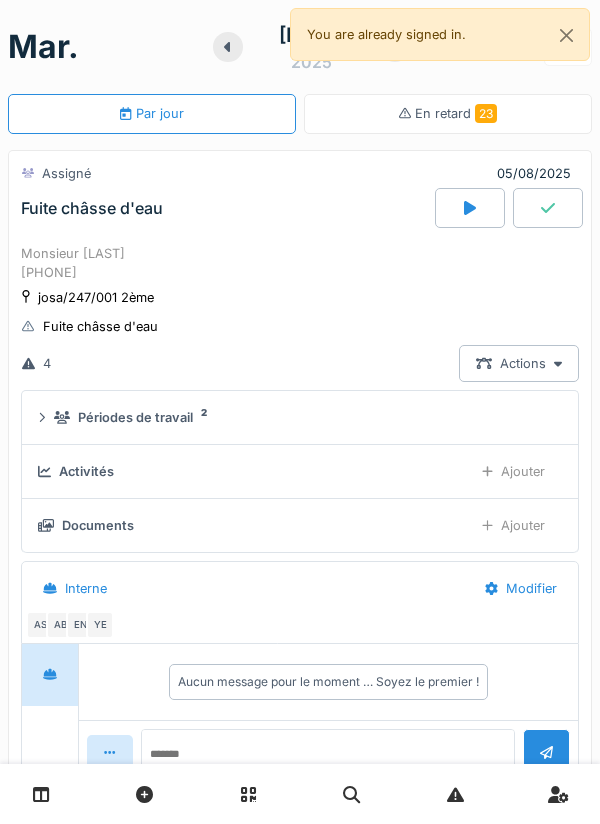 scroll, scrollTop: 70, scrollLeft: 0, axis: vertical 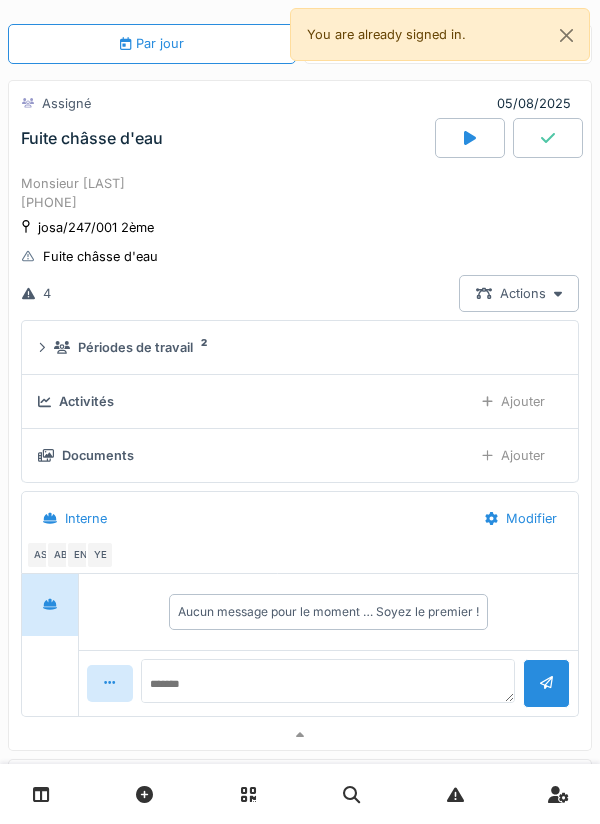click on "josa/247/001 2ème Fuite châsse d'eau" at bounding box center [300, 242] 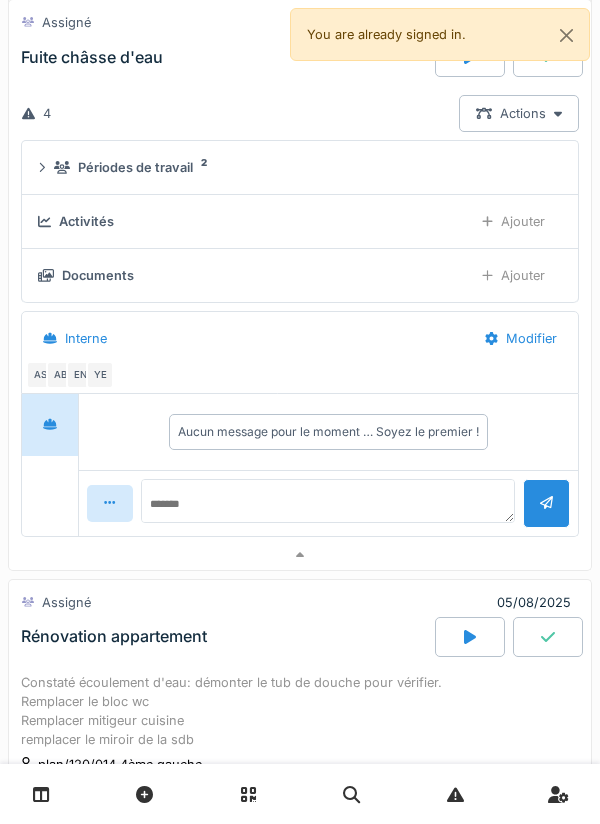 scroll, scrollTop: 253, scrollLeft: 0, axis: vertical 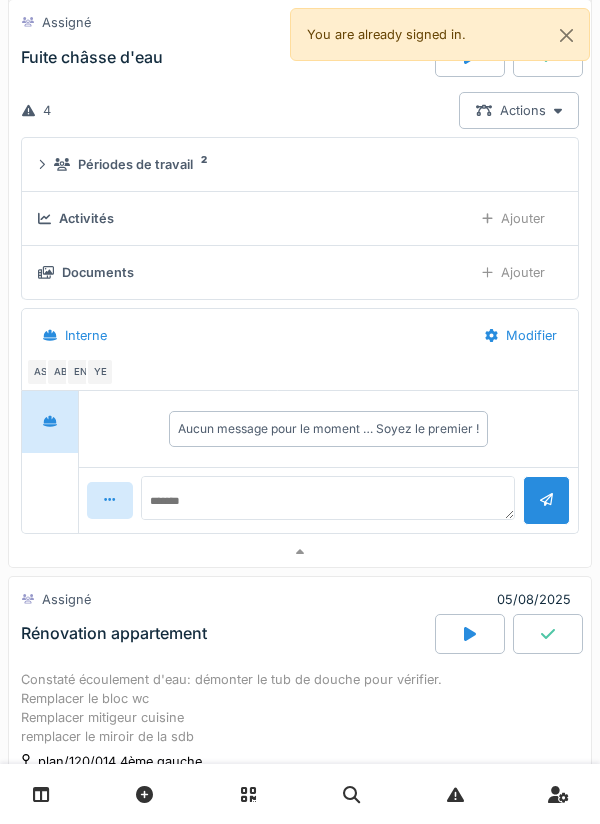 click on "4 Actions" at bounding box center [300, 110] 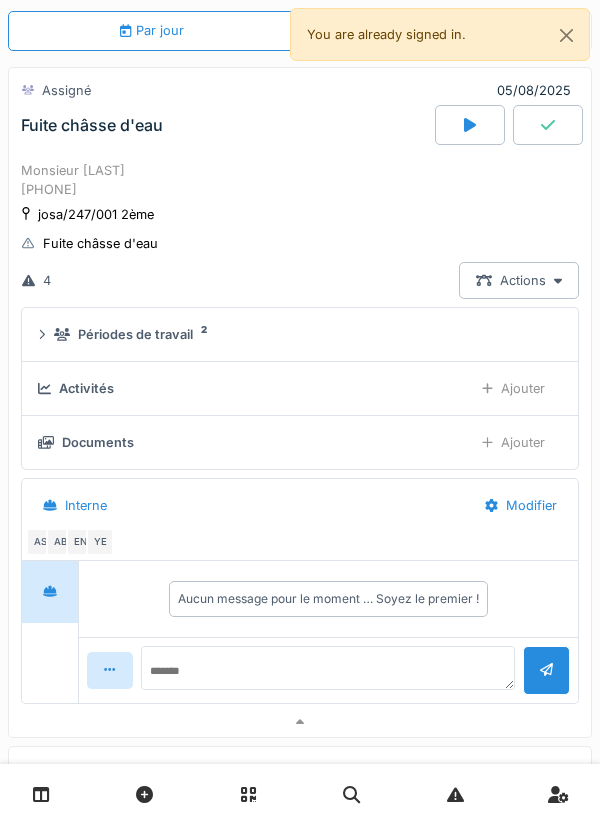 scroll, scrollTop: 0, scrollLeft: 0, axis: both 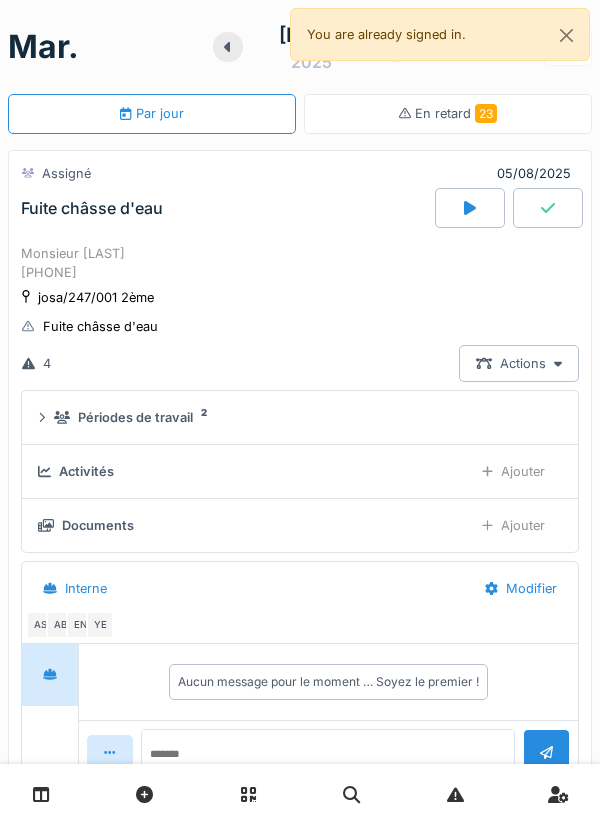 click on "4 Actions" at bounding box center (300, 363) 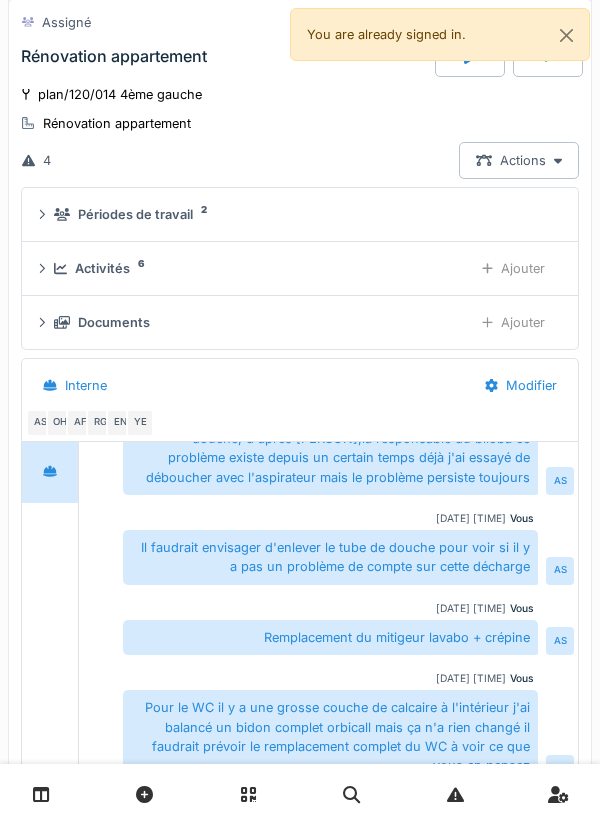 scroll, scrollTop: 921, scrollLeft: 0, axis: vertical 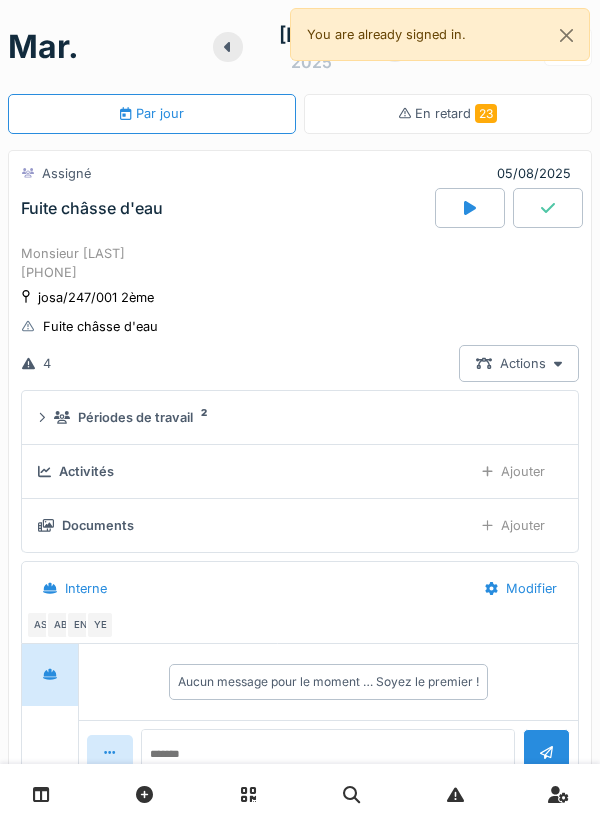 click on "josa/247/001 2ème Fuite châsse d'eau" at bounding box center [300, 312] 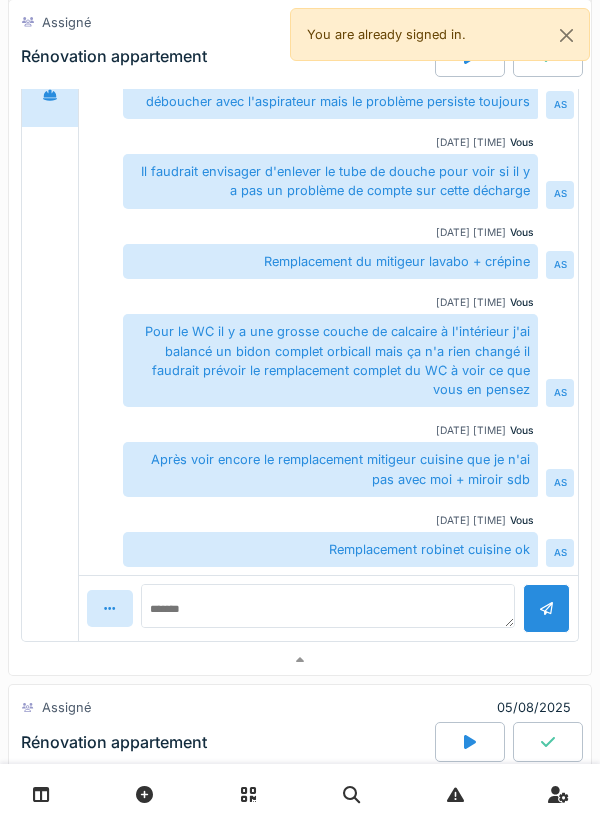 scroll, scrollTop: 1298, scrollLeft: 0, axis: vertical 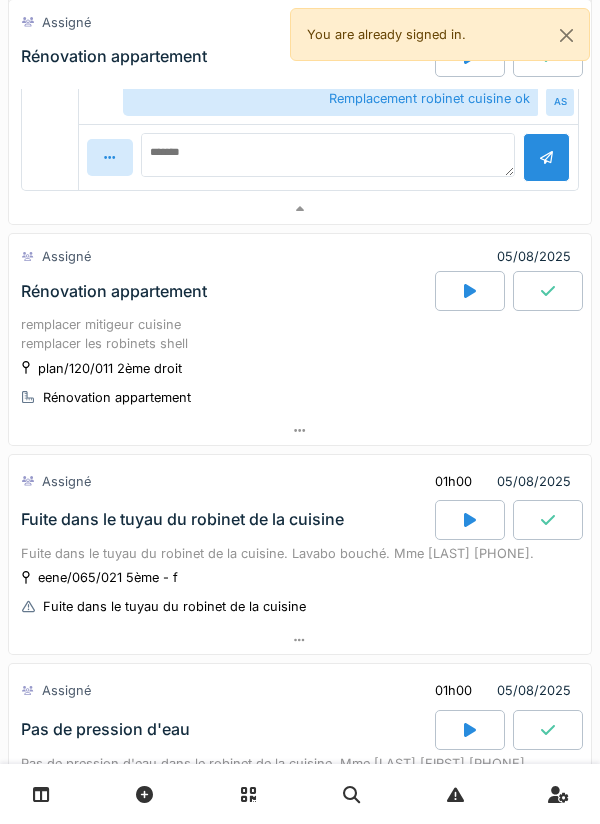 click at bounding box center [300, 430] 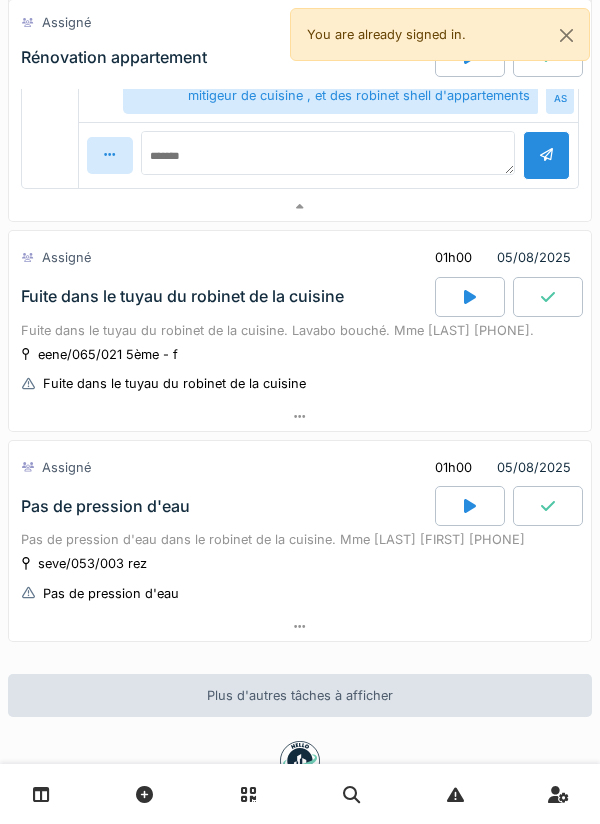 scroll, scrollTop: 2522, scrollLeft: 0, axis: vertical 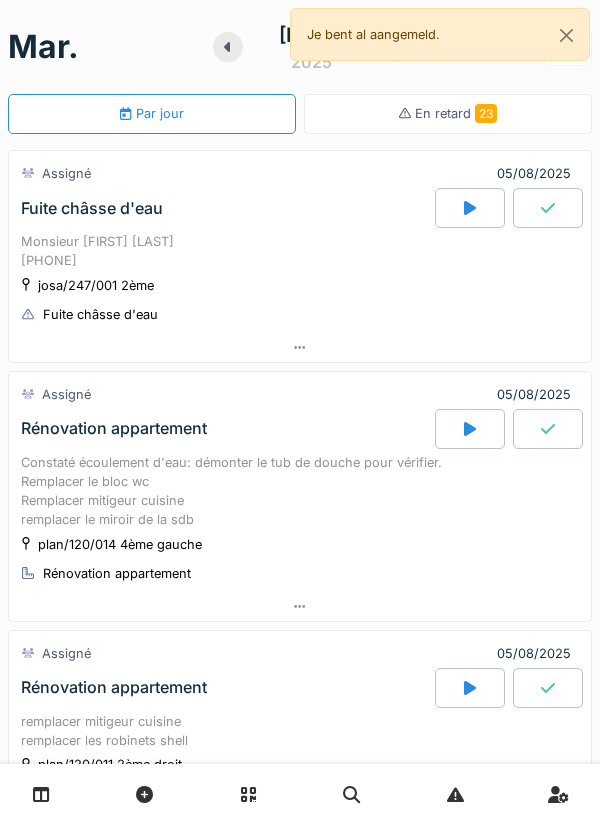click at bounding box center (228, 47) 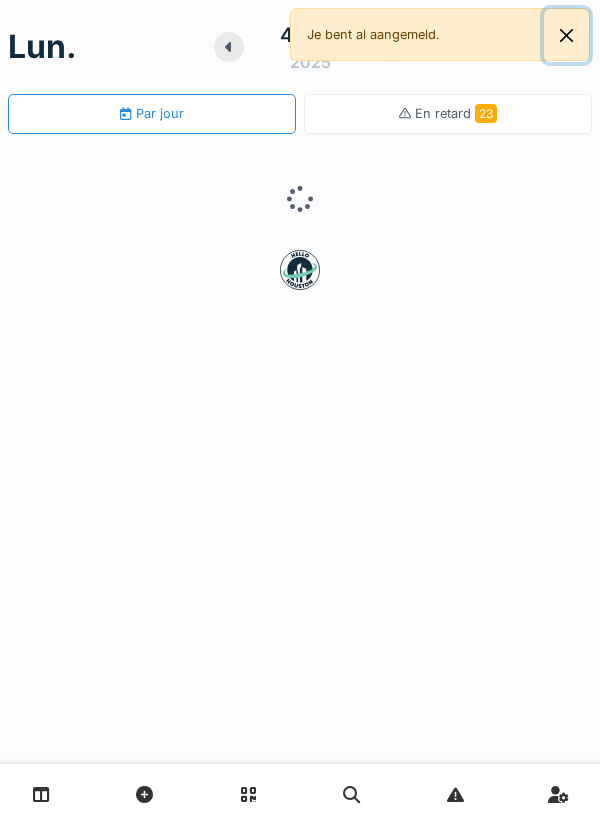 click at bounding box center [566, 35] 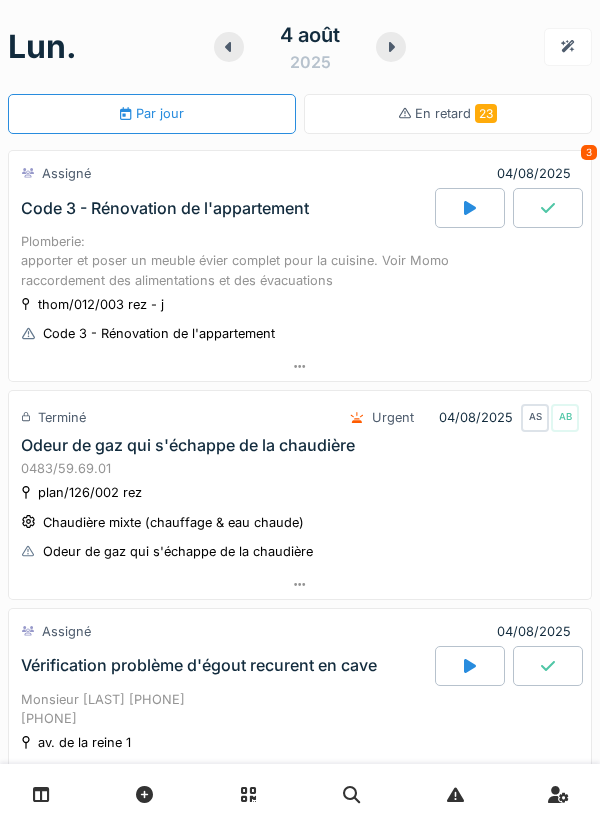 click on "Plomberie:
apporter et poser un meuble évier complet pour la cuisine. Voir Momo
raccordement des alimentations et des évacuations" at bounding box center (300, 261) 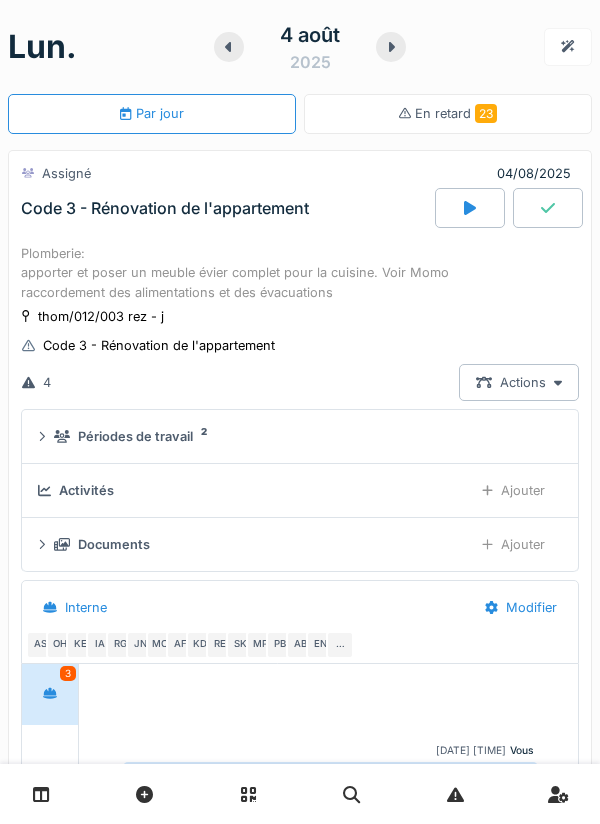 scroll, scrollTop: 70, scrollLeft: 0, axis: vertical 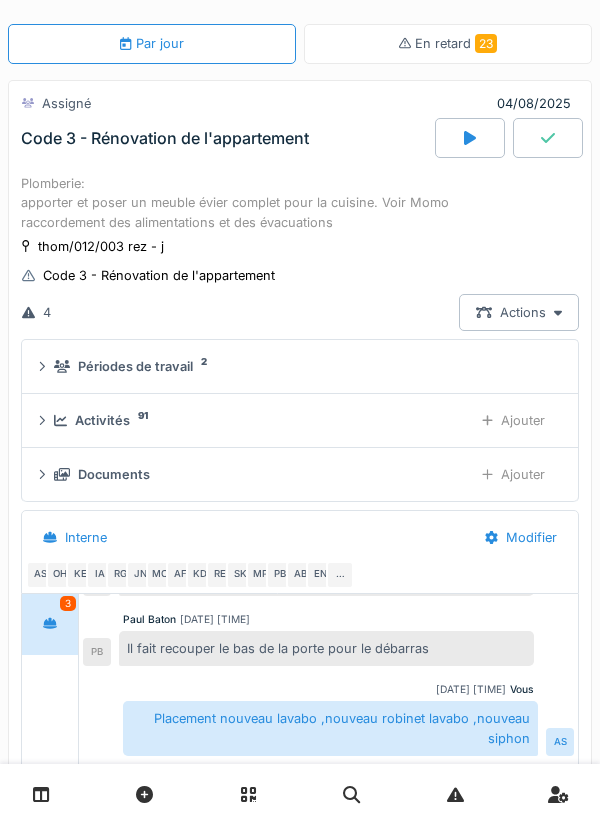 click on "Activités 91 Ajouter" at bounding box center [300, 420] 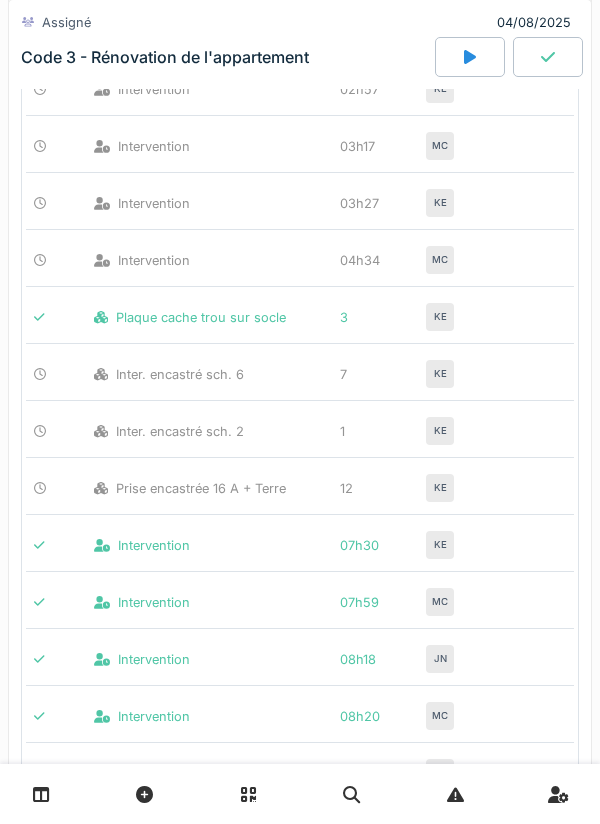 scroll, scrollTop: 0, scrollLeft: 0, axis: both 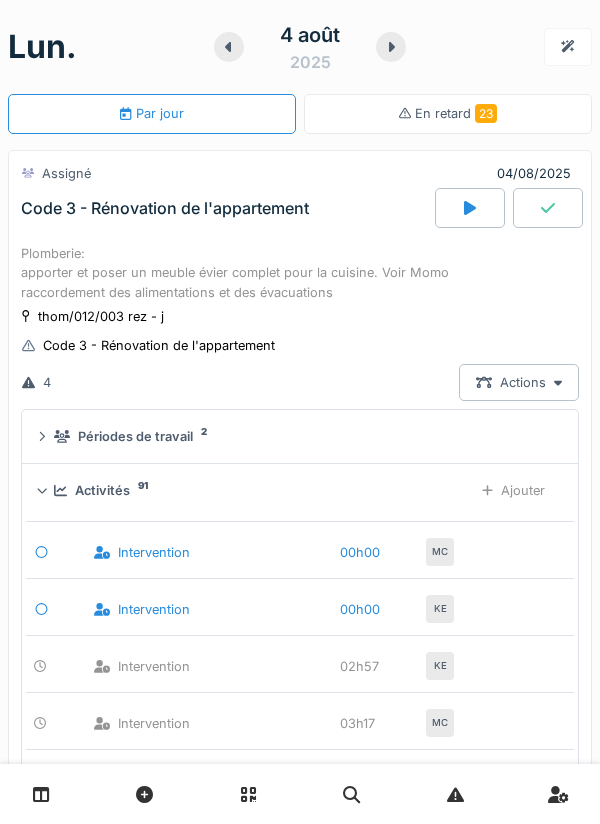 click on "Ajouter" at bounding box center (513, 490) 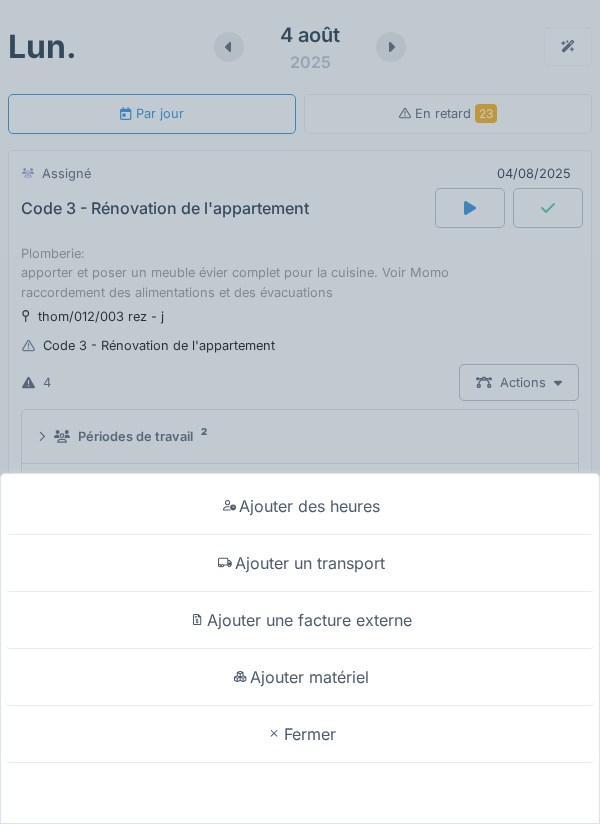 click on "Ajouter matériel" at bounding box center [300, 677] 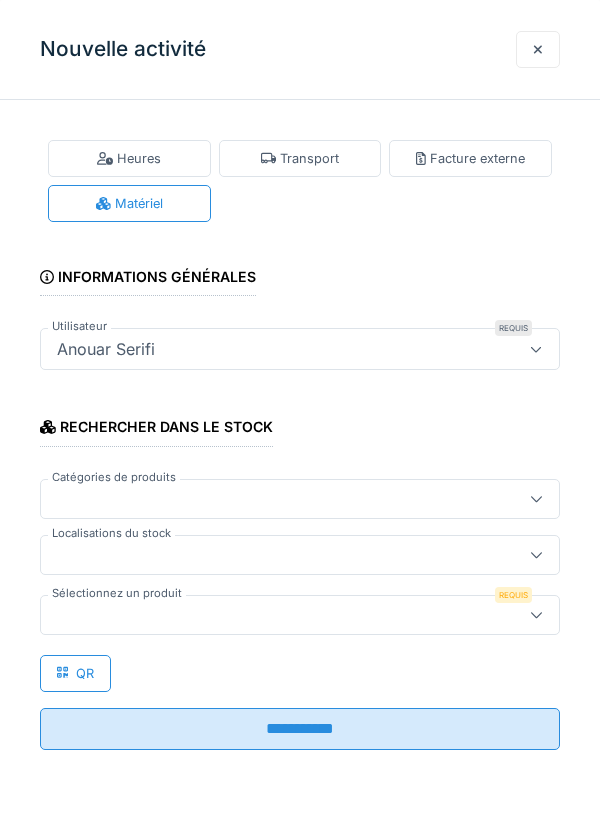 click at bounding box center [300, 555] 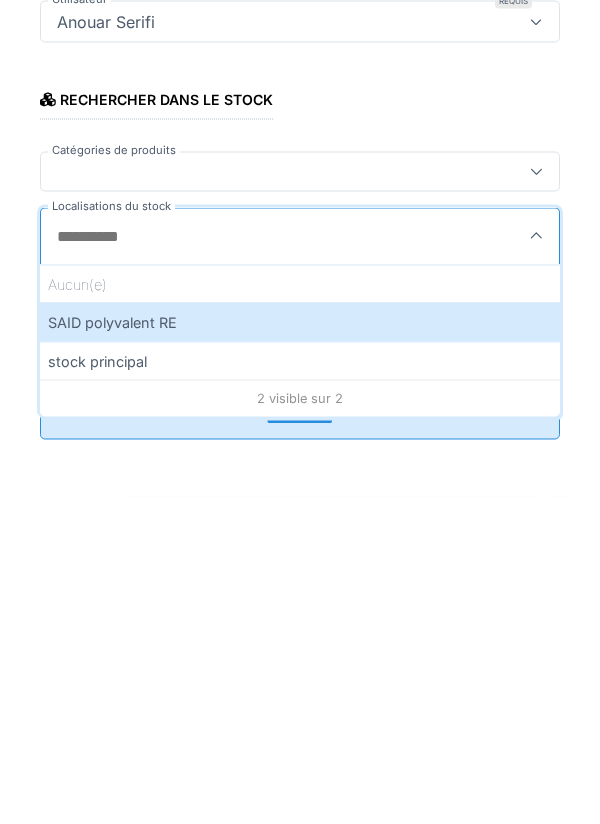 click on "SAID polyvalent RE" at bounding box center (300, 649) 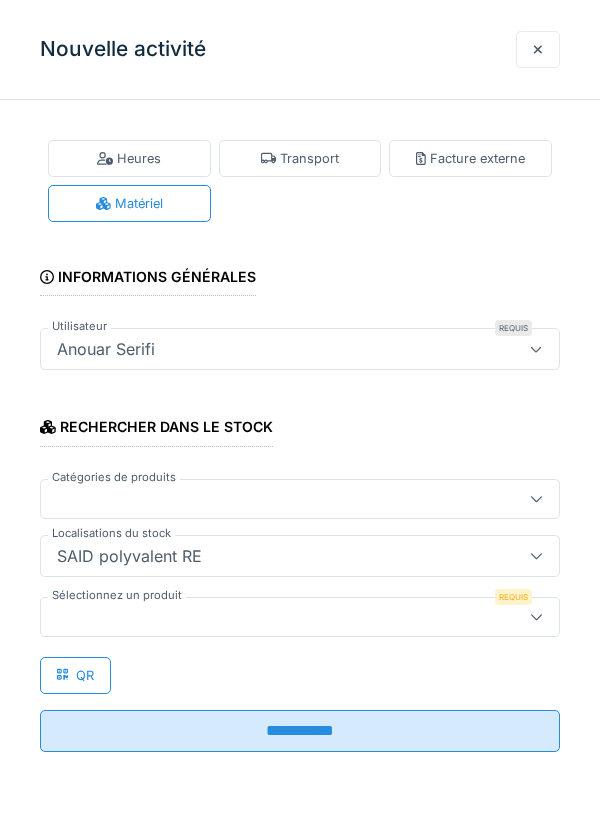 click at bounding box center [300, 617] 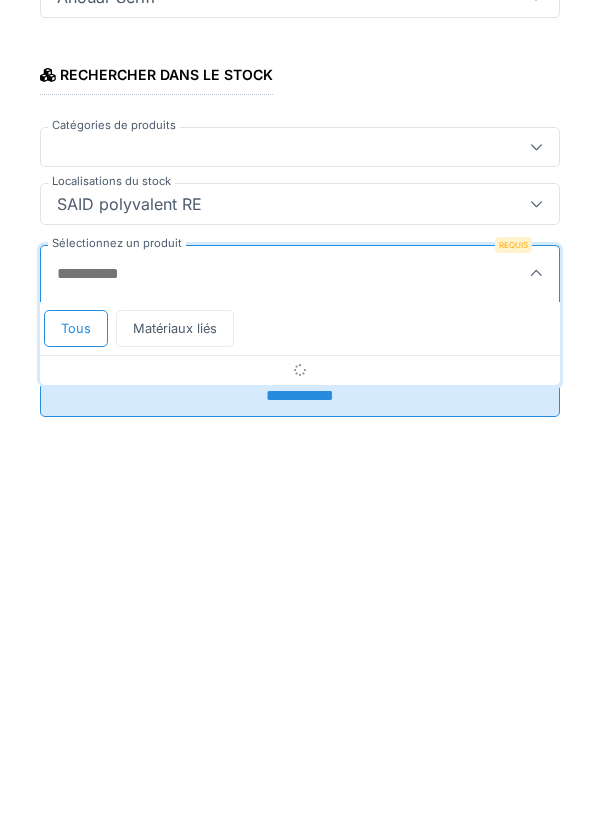 scroll, scrollTop: 1, scrollLeft: 0, axis: vertical 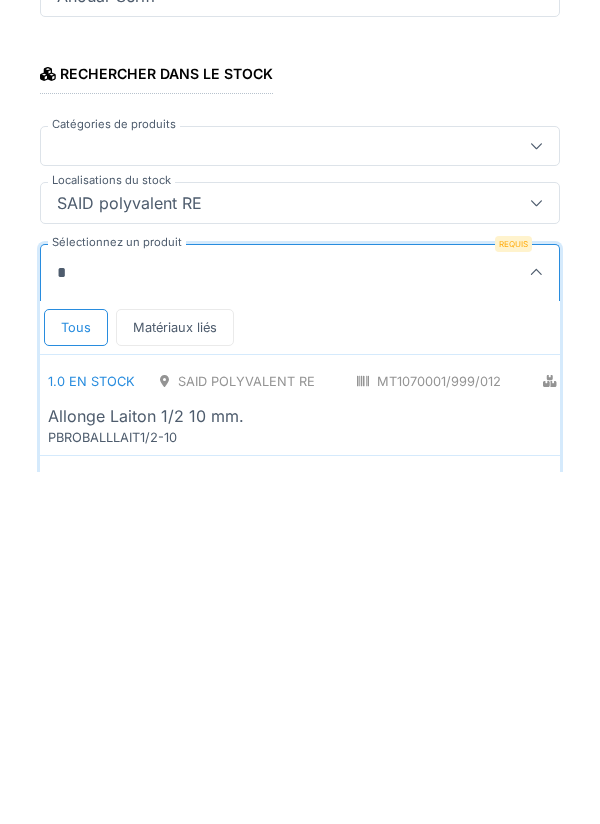 type on "**" 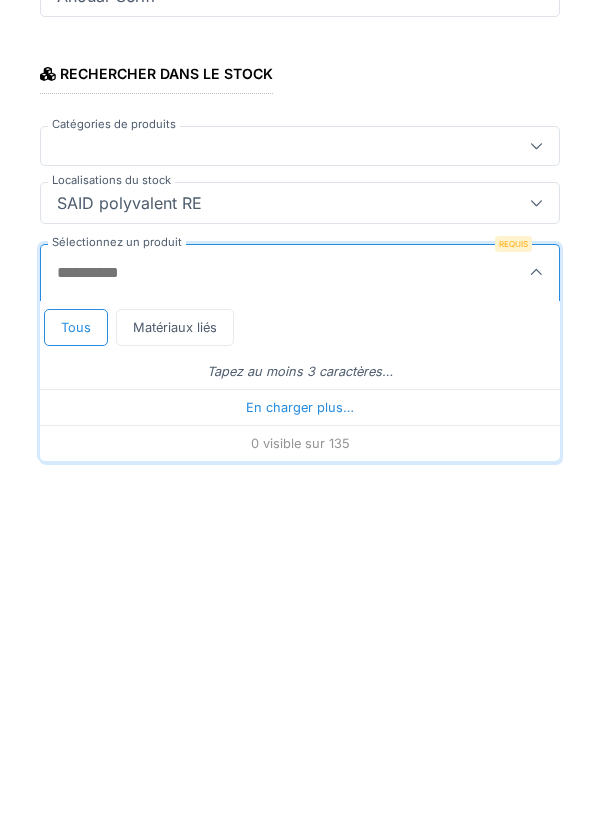 type on "**" 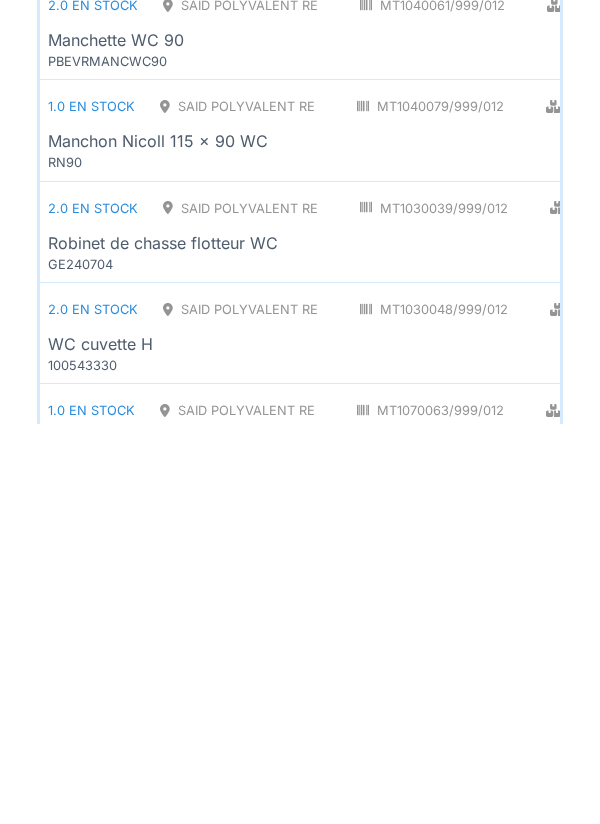 scroll, scrollTop: 730, scrollLeft: 0, axis: vertical 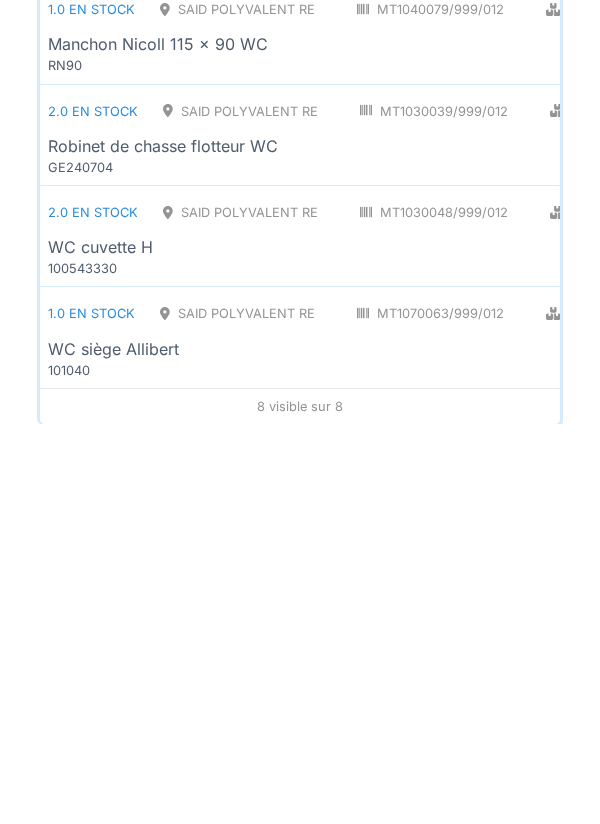 click on "100543330" at bounding box center (168, 668) 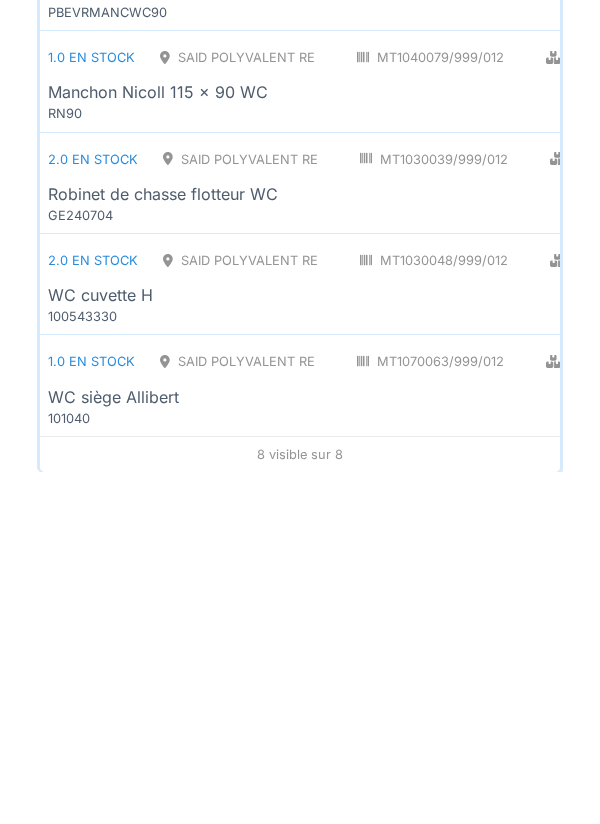 scroll, scrollTop: 225, scrollLeft: 0, axis: vertical 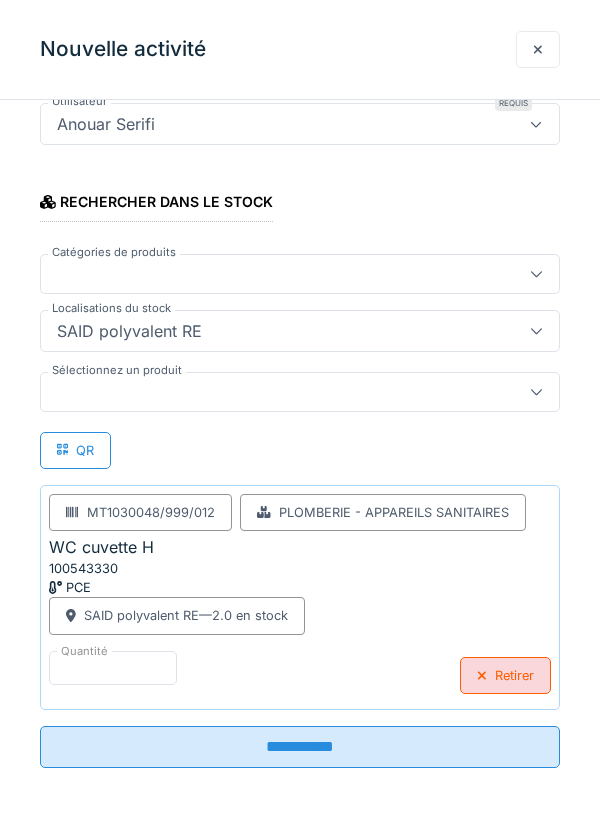 click on "**********" at bounding box center [300, 747] 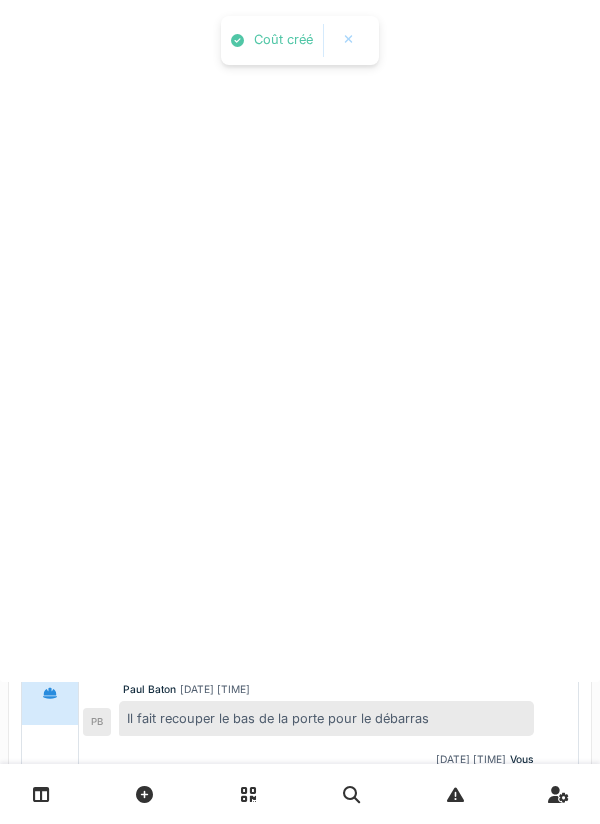 scroll, scrollTop: 0, scrollLeft: 0, axis: both 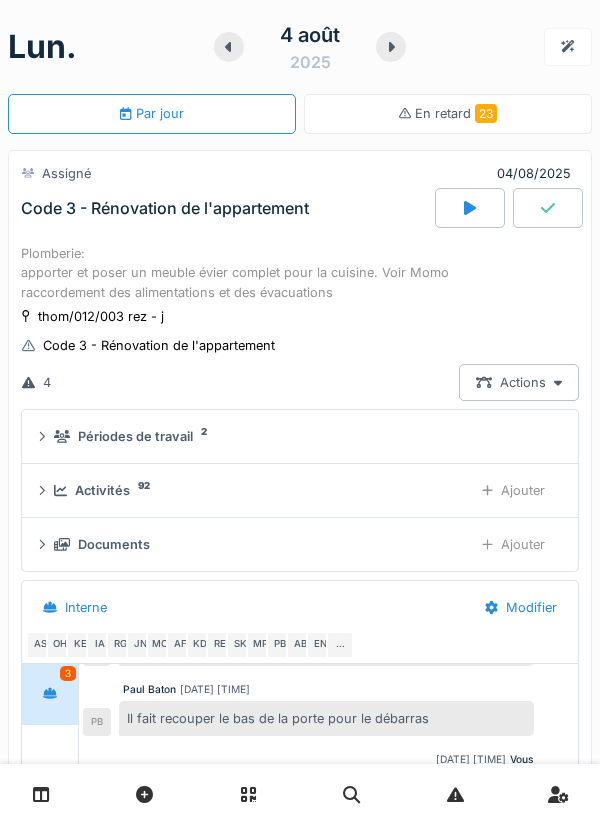 click 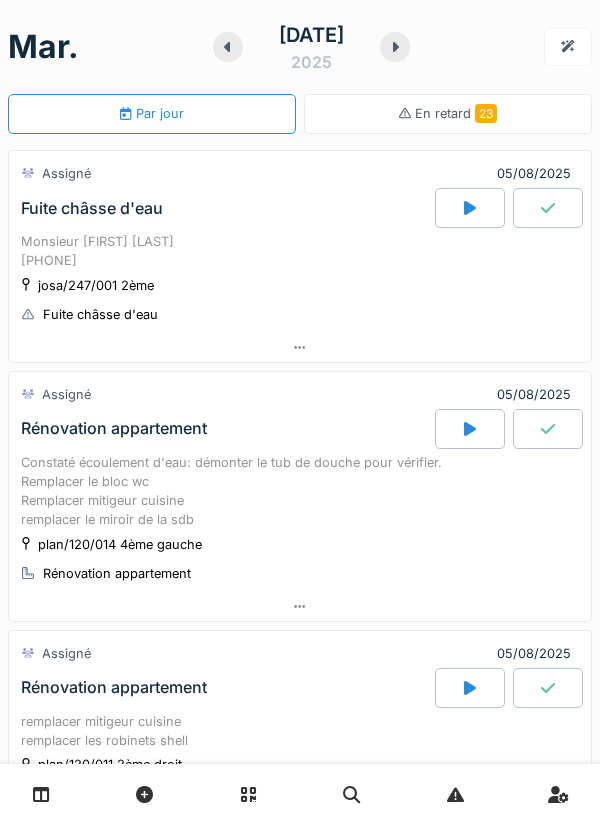 click at bounding box center (470, 208) 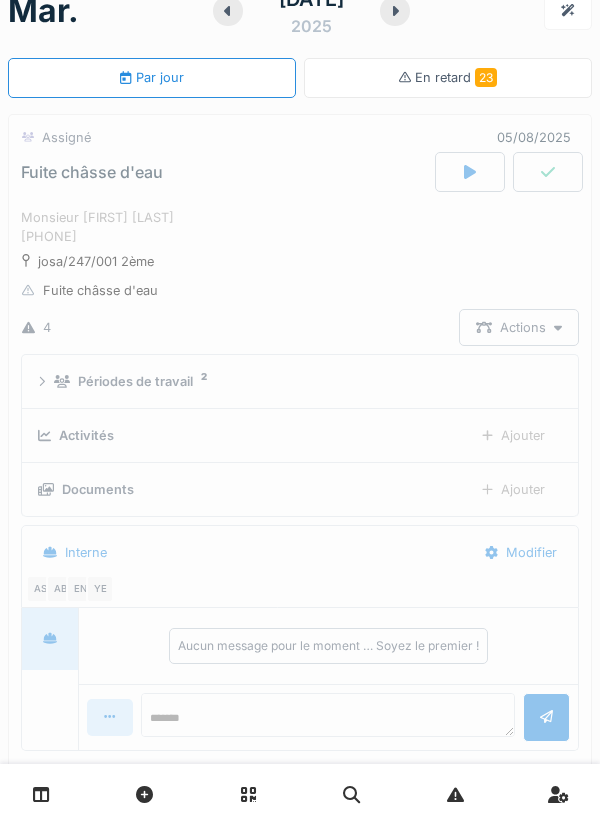 scroll, scrollTop: 70, scrollLeft: 0, axis: vertical 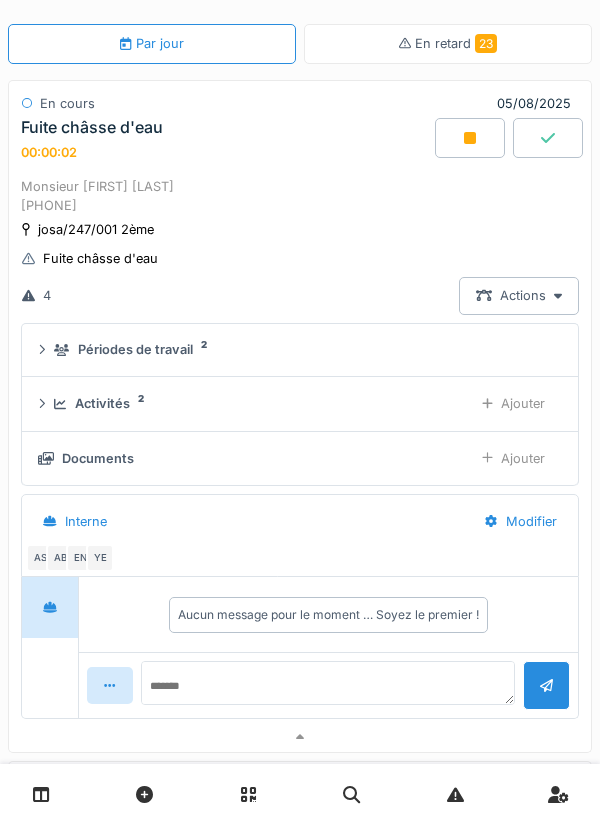 click on "Ajouter" at bounding box center (513, 403) 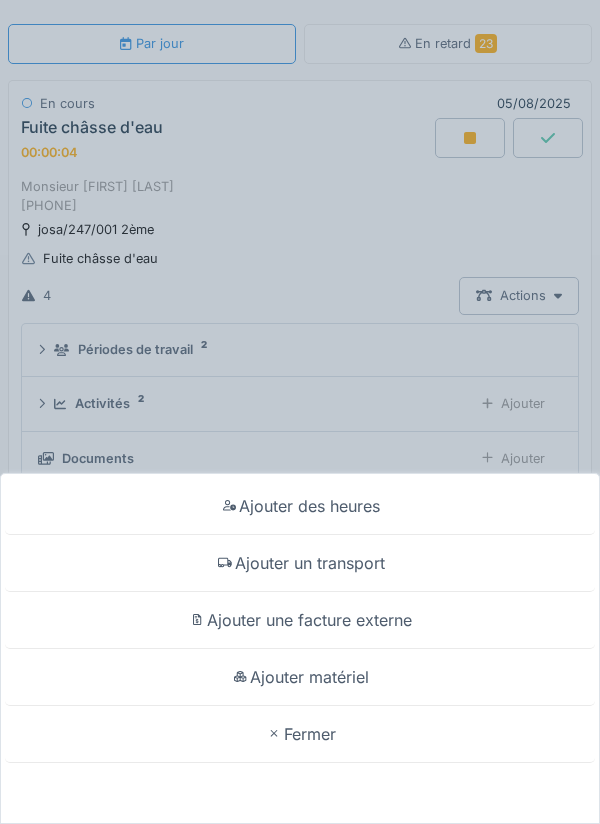 click on "Ajouter des heures Ajouter un transport Ajouter une facture externe Ajouter matériel Fermer" at bounding box center [300, 412] 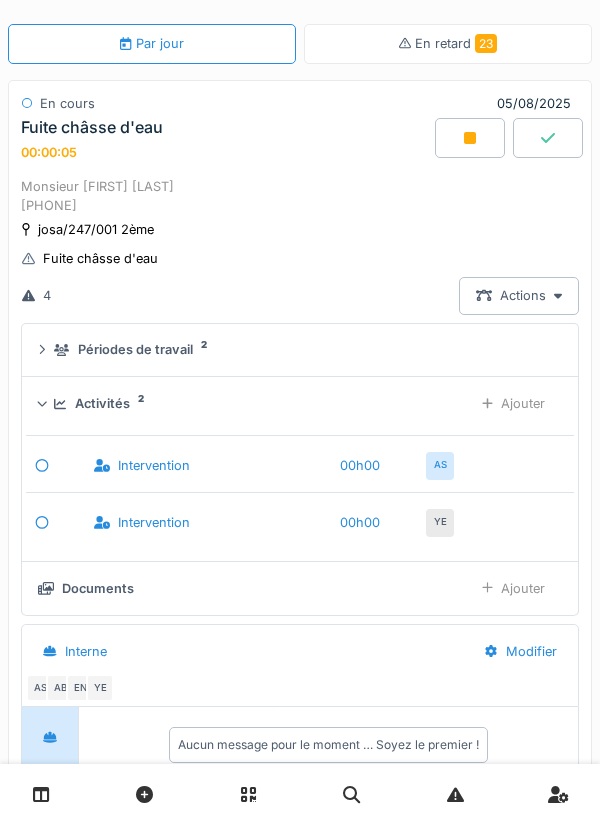click on "Activités 2" at bounding box center (255, 403) 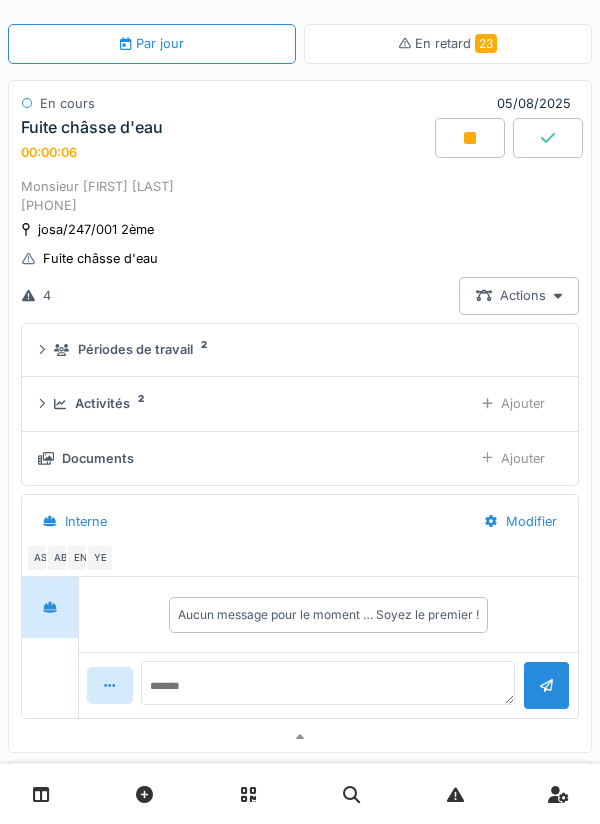 click on "Activités 2" at bounding box center [255, 403] 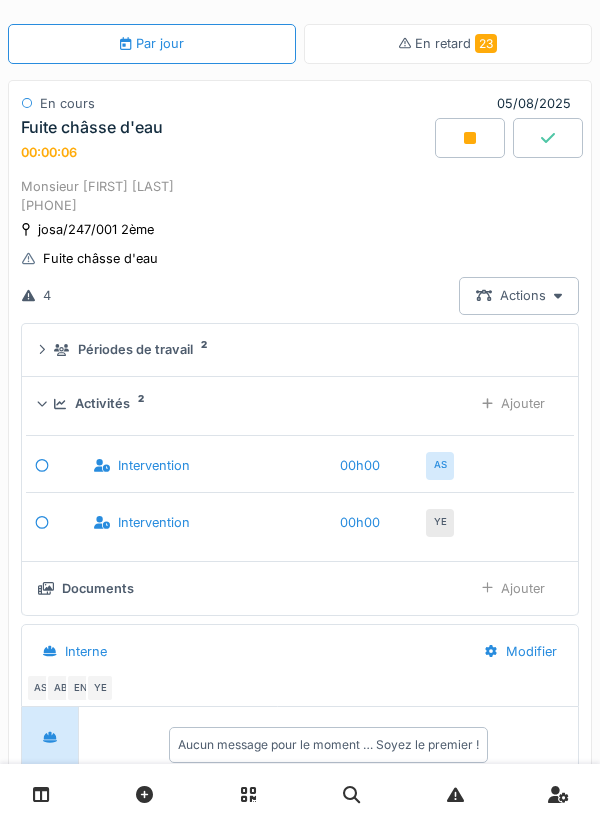 click on "Ajouter" at bounding box center (513, 403) 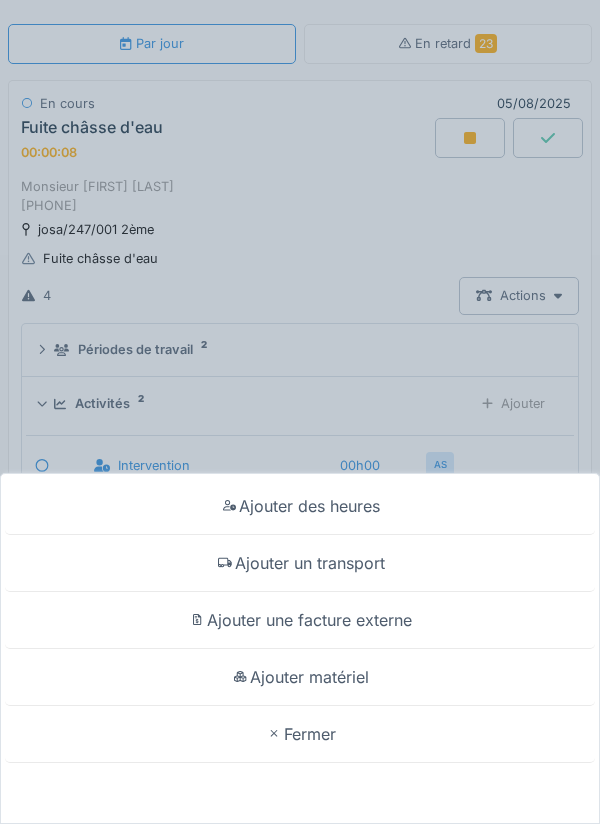 click on "Ajouter un transport" at bounding box center [300, 563] 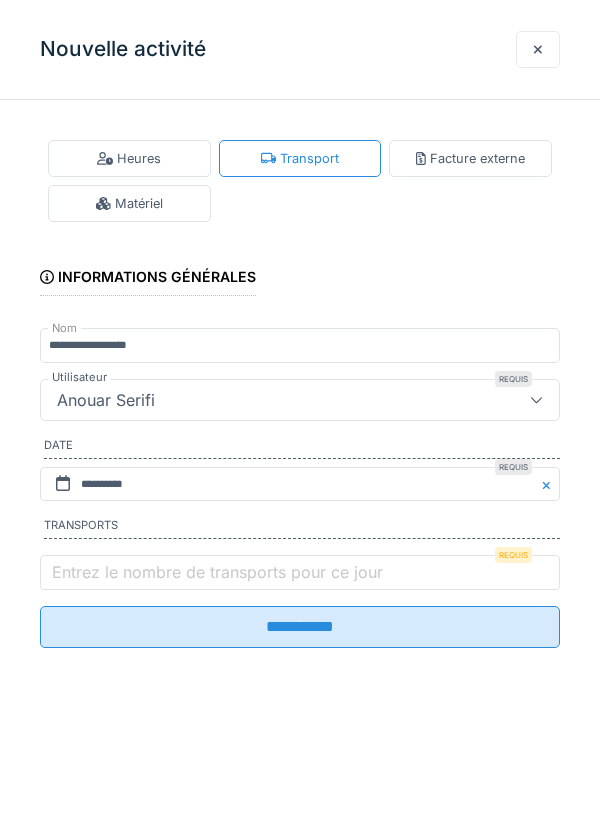 click on "Entrez le nombre de transports pour ce jour" at bounding box center [217, 572] 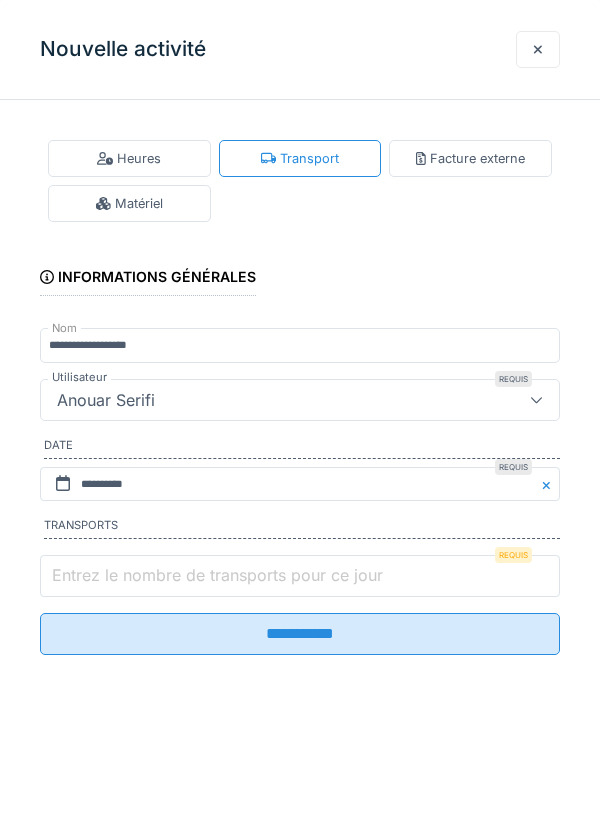 click on "Entrez le nombre de transports pour ce jour" at bounding box center (300, 576) 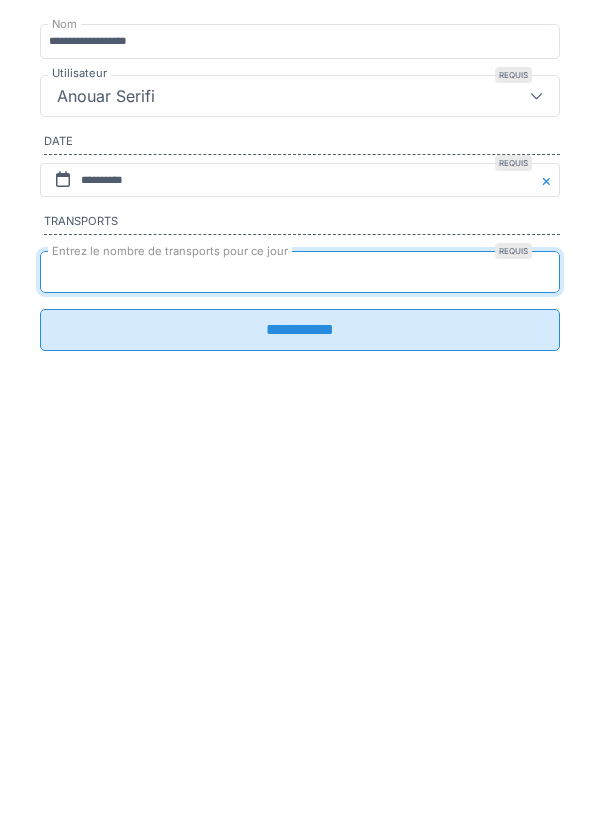 type on "*" 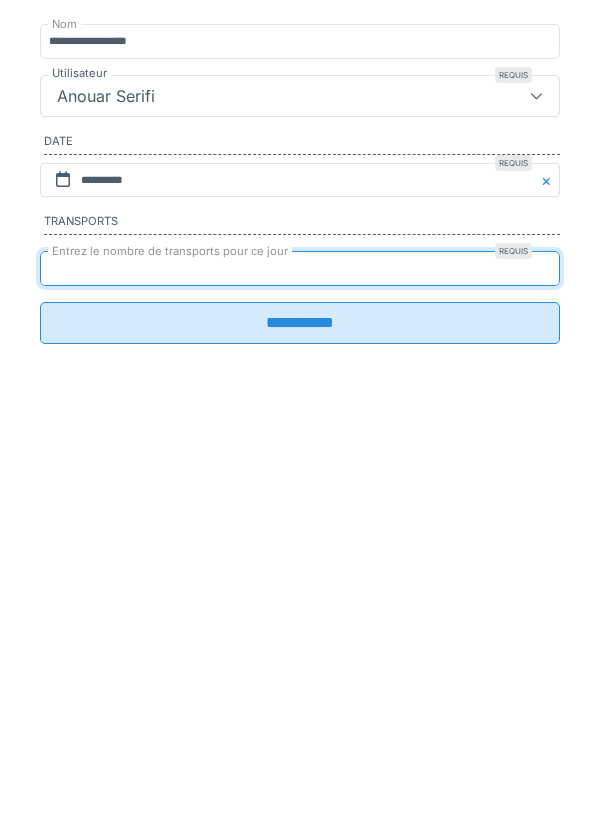 click on "**********" at bounding box center [300, 627] 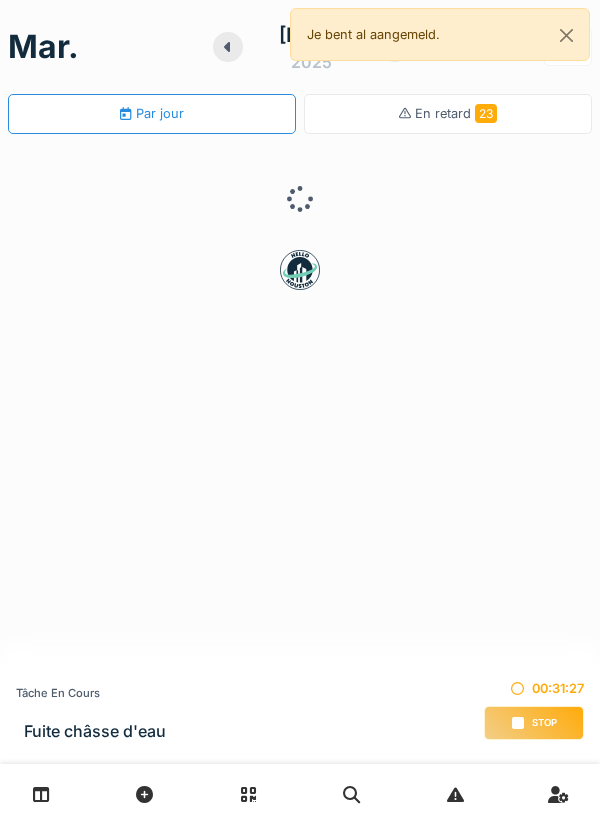 scroll, scrollTop: 0, scrollLeft: 0, axis: both 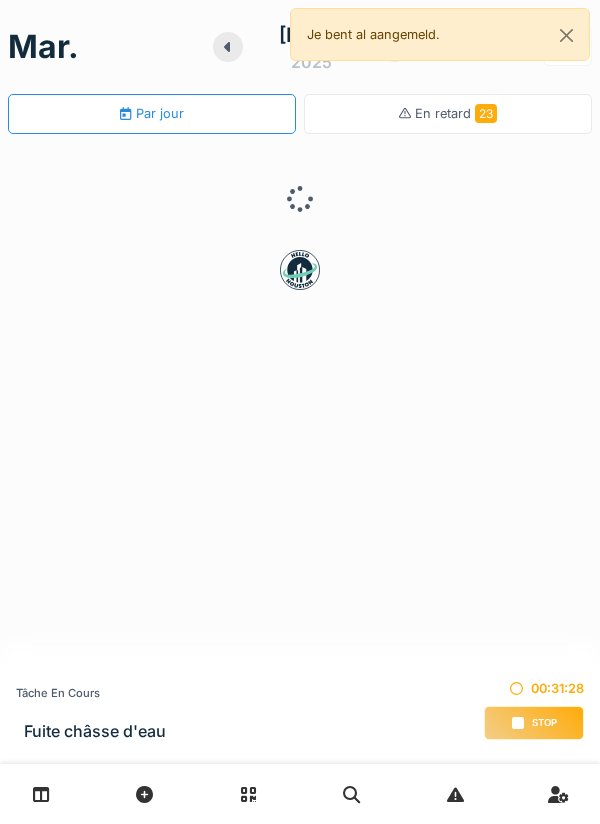 click on "Stop" at bounding box center (534, 723) 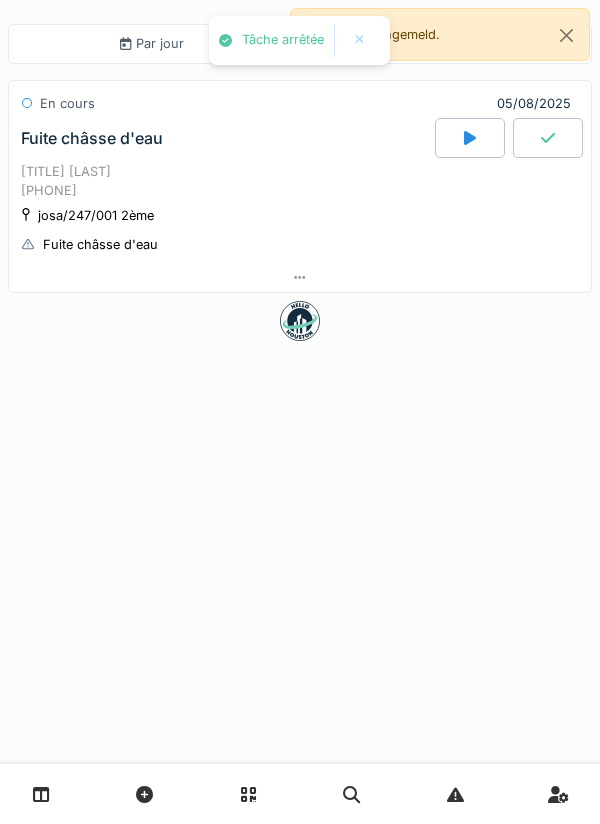 click at bounding box center [300, 277] 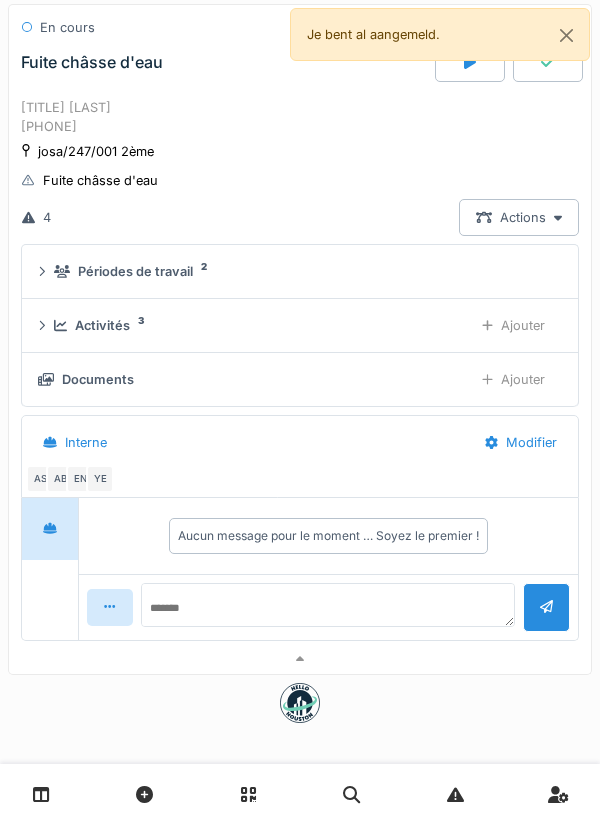 scroll, scrollTop: 83, scrollLeft: 0, axis: vertical 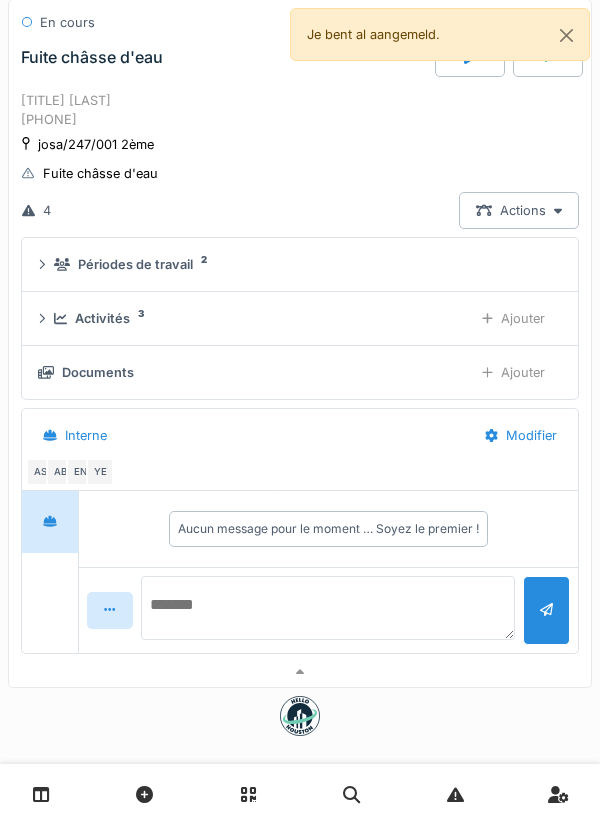 click at bounding box center (328, 608) 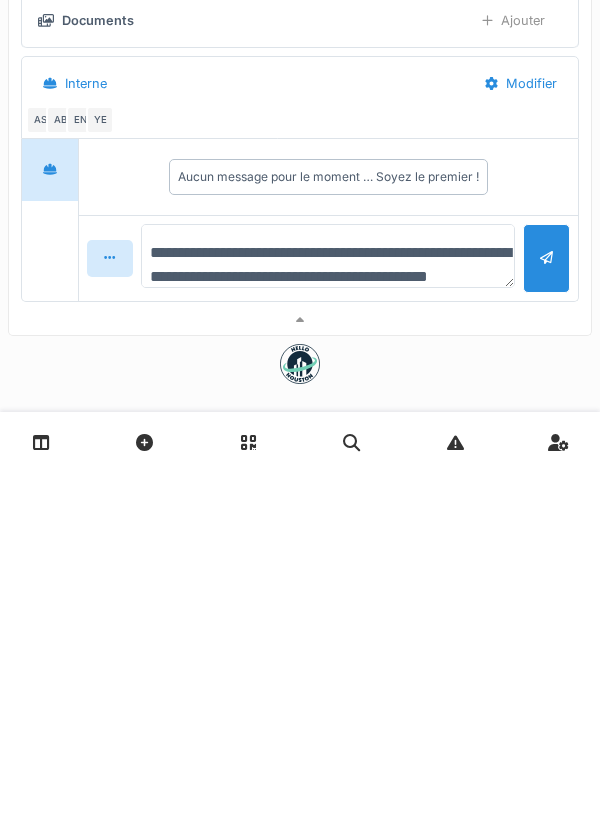 scroll, scrollTop: 24, scrollLeft: 0, axis: vertical 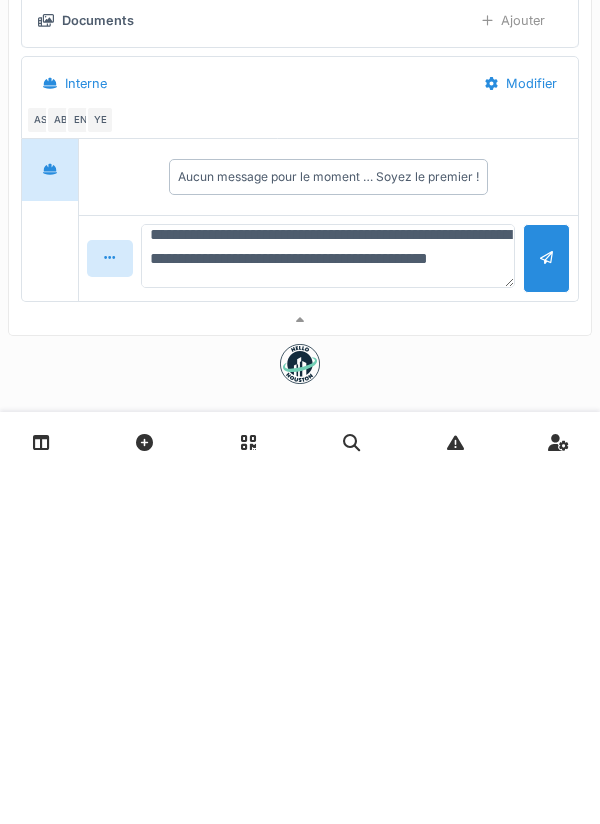 type on "**********" 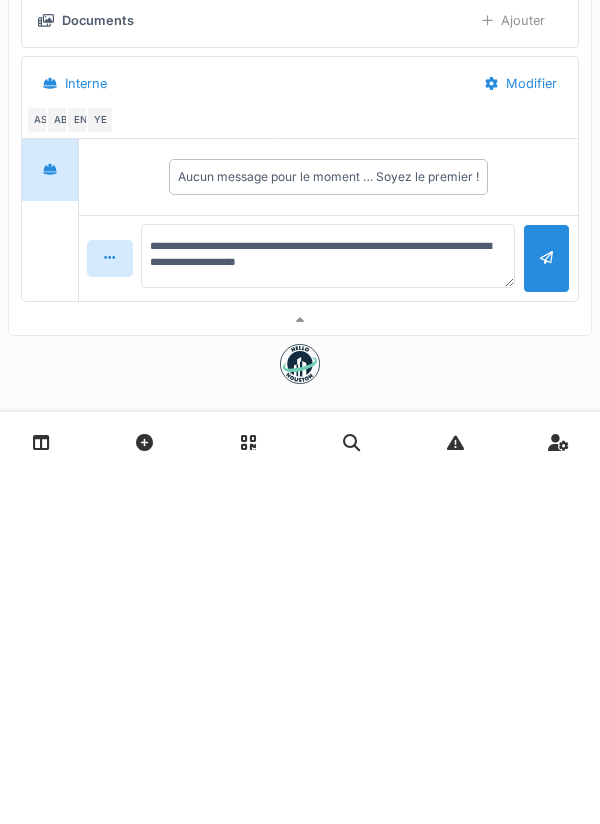 click at bounding box center [546, 610] 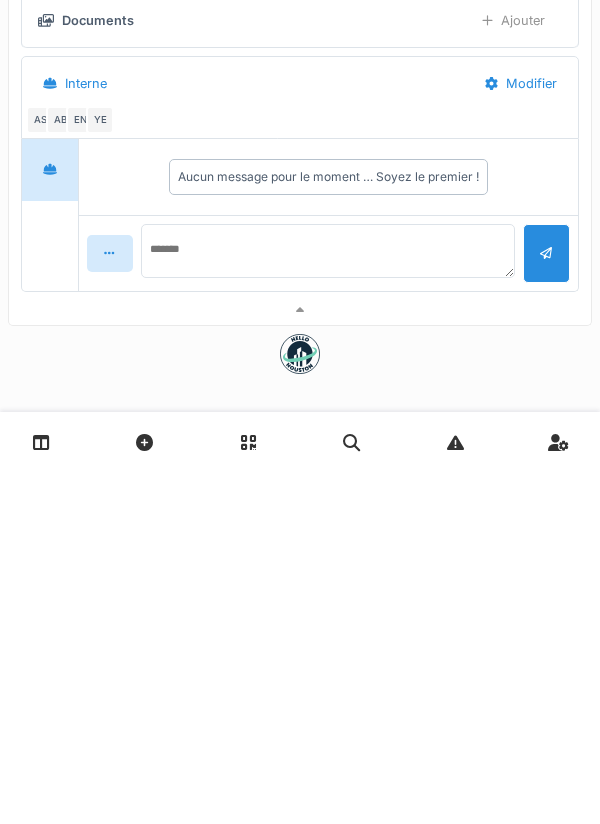 scroll, scrollTop: 0, scrollLeft: 0, axis: both 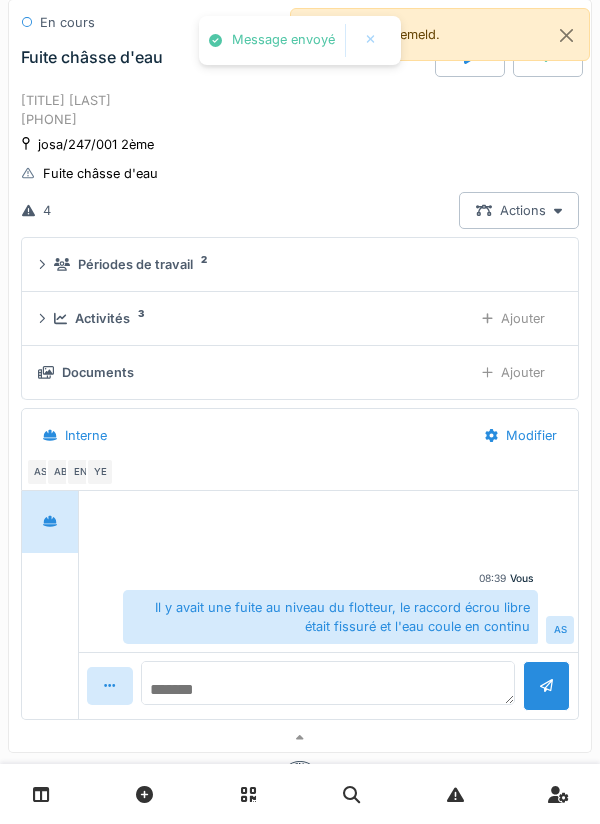 click at bounding box center (328, 683) 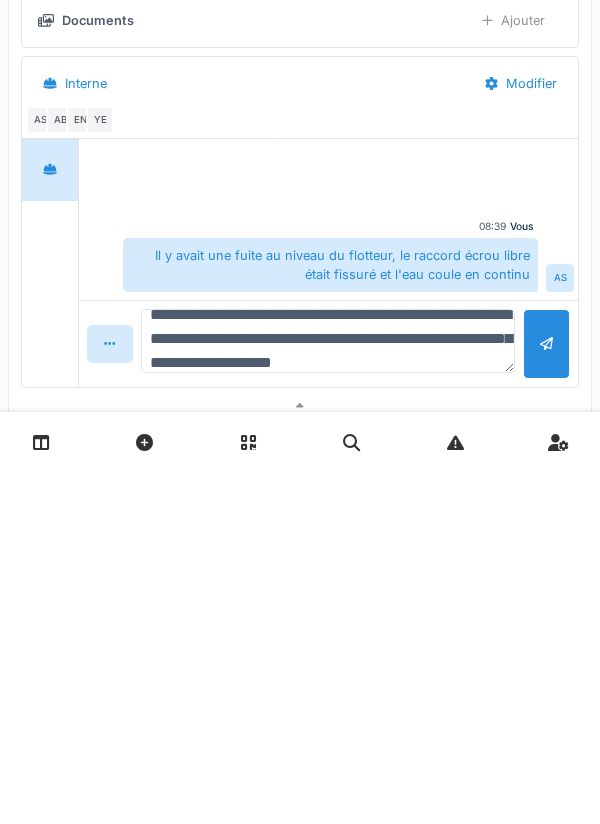scroll, scrollTop: 47, scrollLeft: 0, axis: vertical 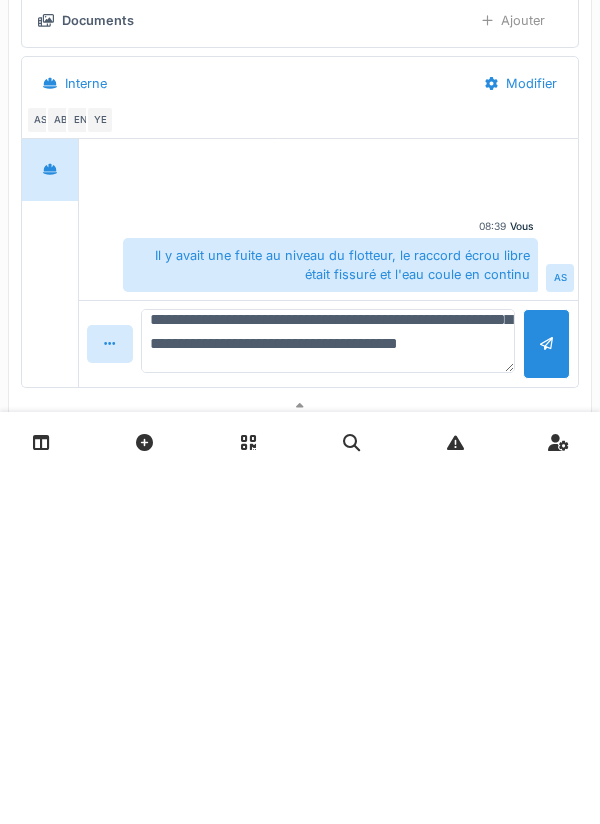 click on "**********" at bounding box center [328, 693] 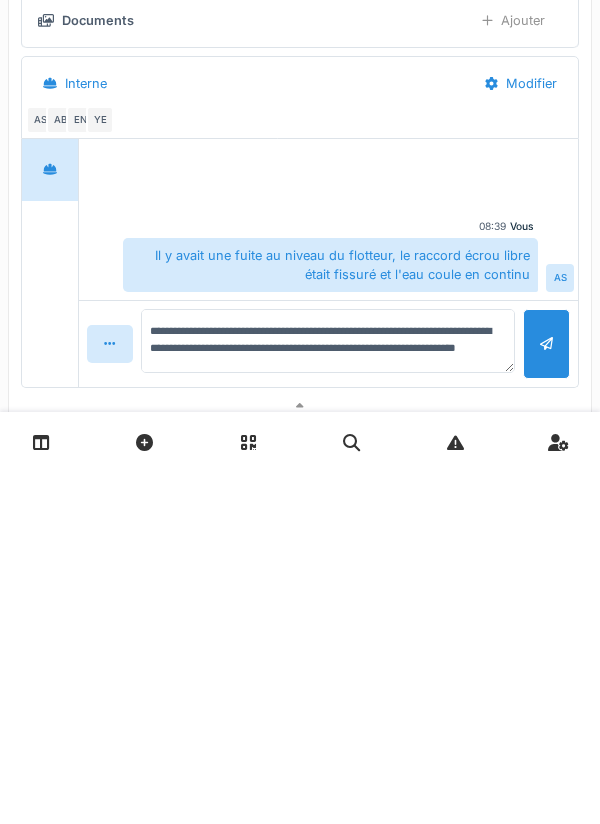 click at bounding box center [546, 695] 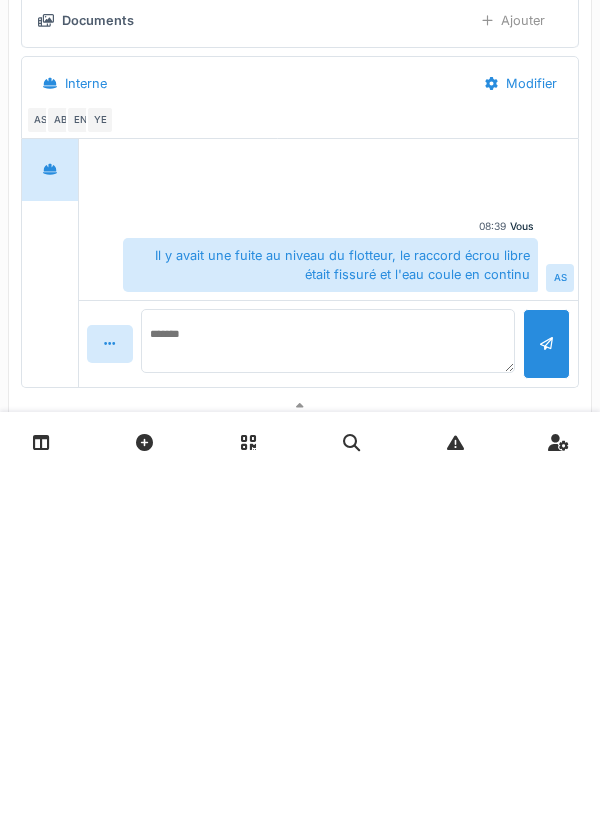 scroll, scrollTop: 0, scrollLeft: 0, axis: both 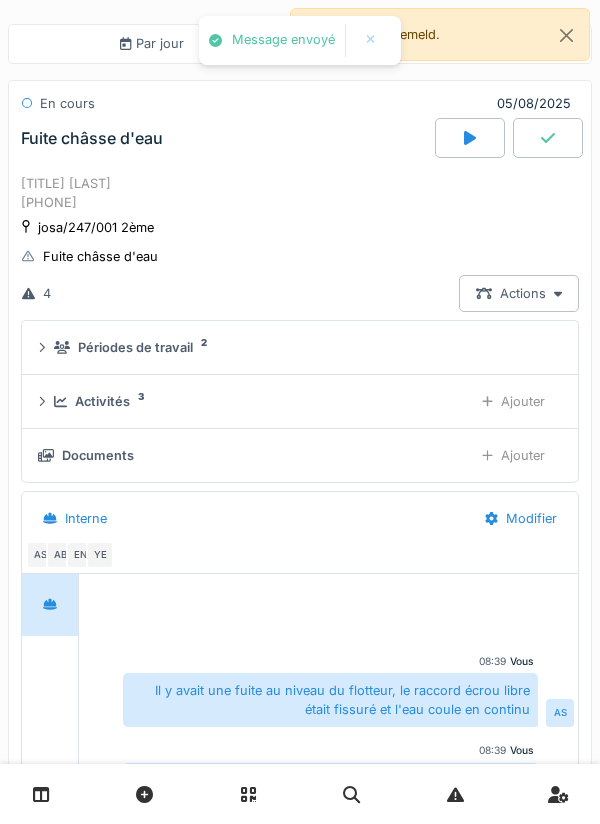 click on "Documents" at bounding box center (247, 455) 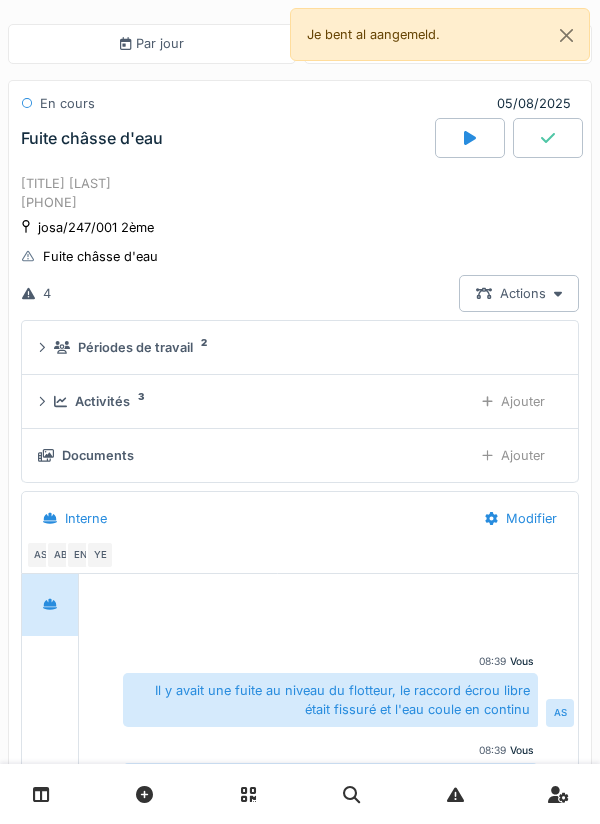 click on "Ajouter" at bounding box center [513, 455] 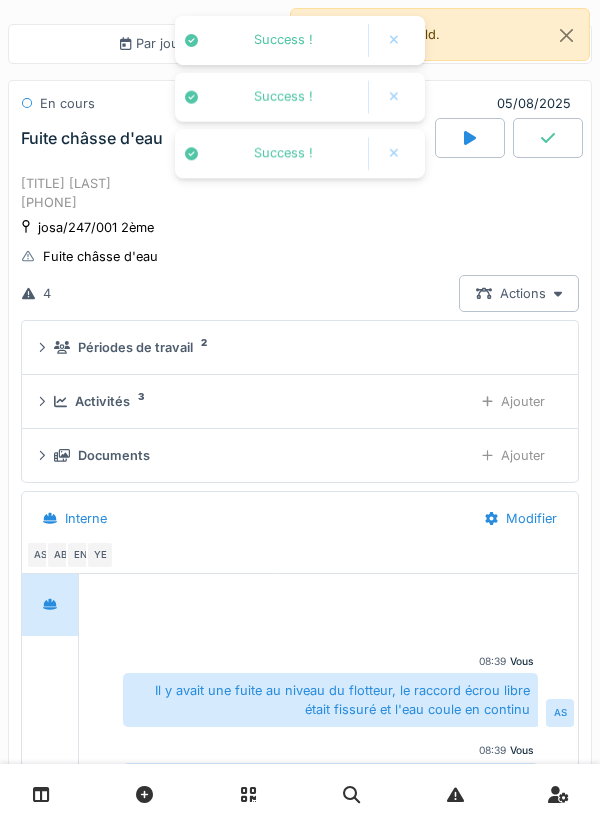 click on "Activités 3" at bounding box center (255, 401) 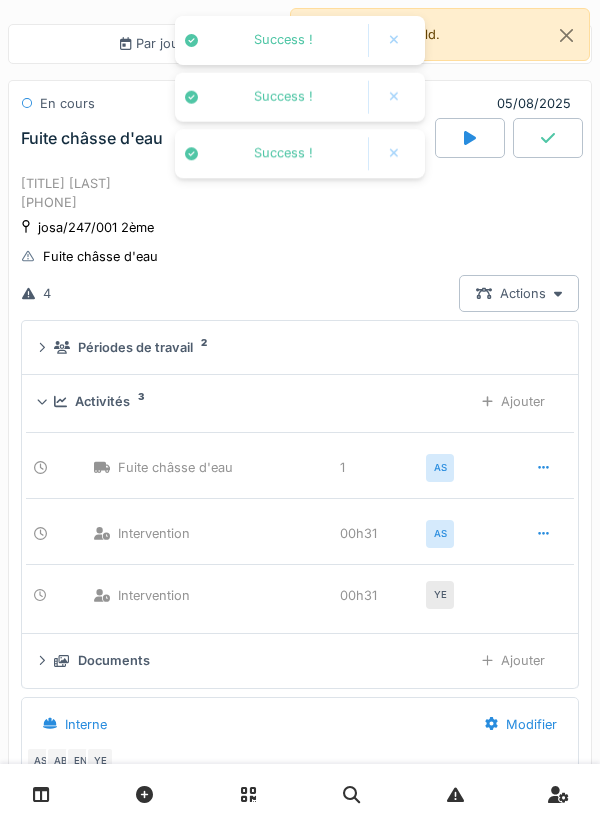 click on "Ajouter" at bounding box center (513, 401) 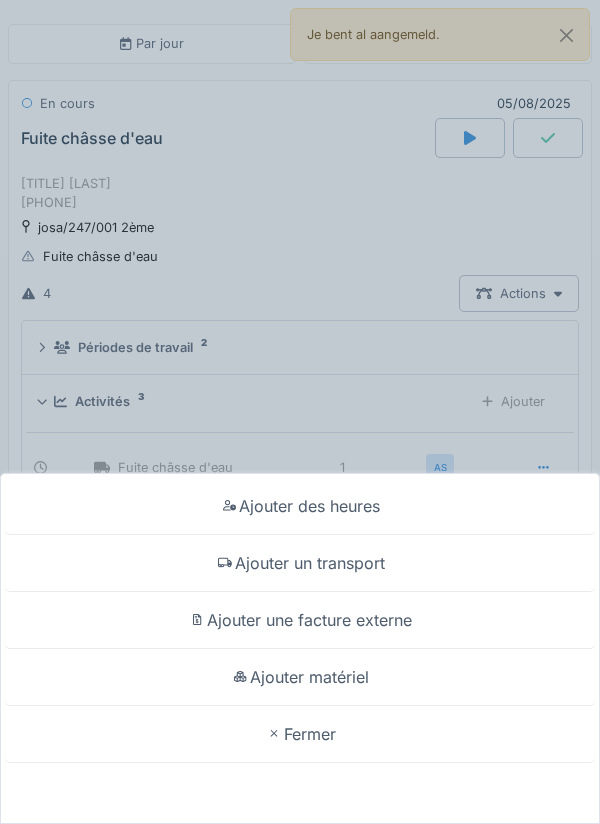 click on "Ajouter matériel" at bounding box center [300, 677] 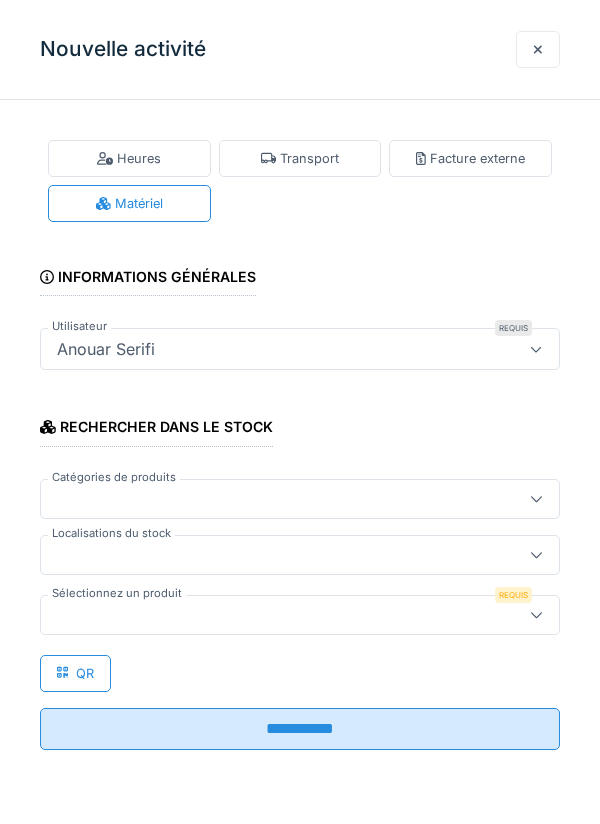 click at bounding box center (300, 555) 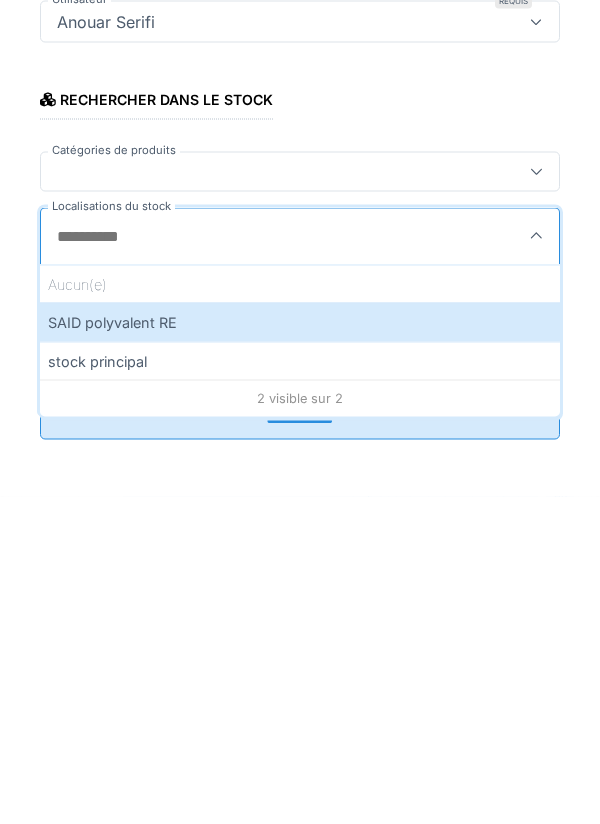 click on "SAID polyvalent RE" at bounding box center [300, 649] 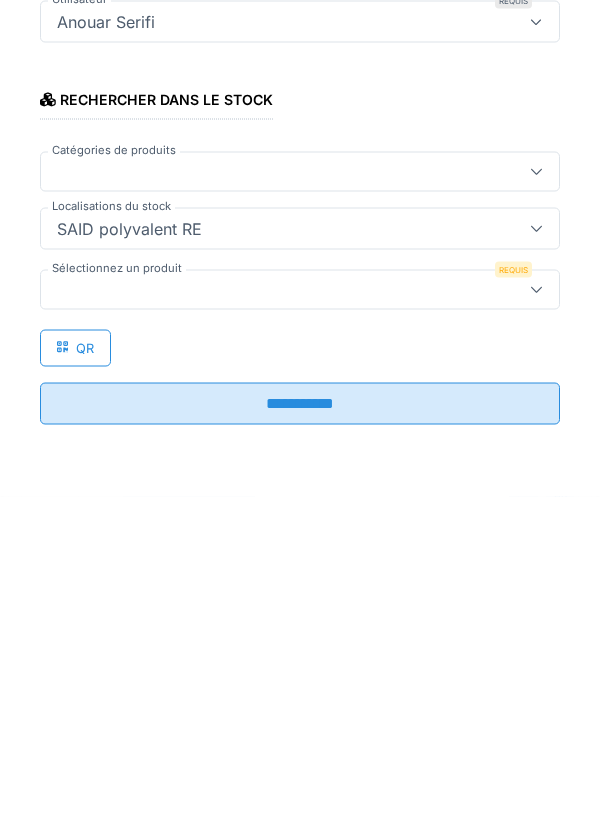 type on "***" 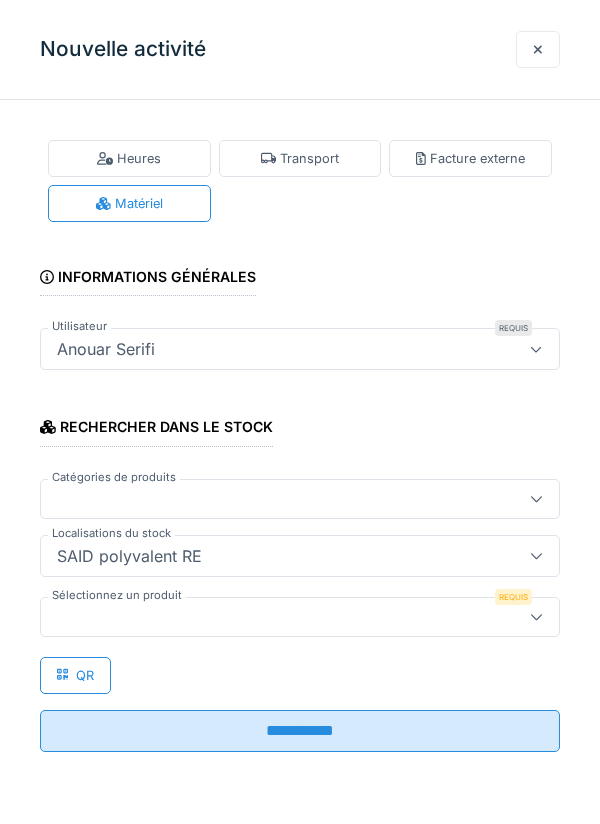 click at bounding box center [274, 617] 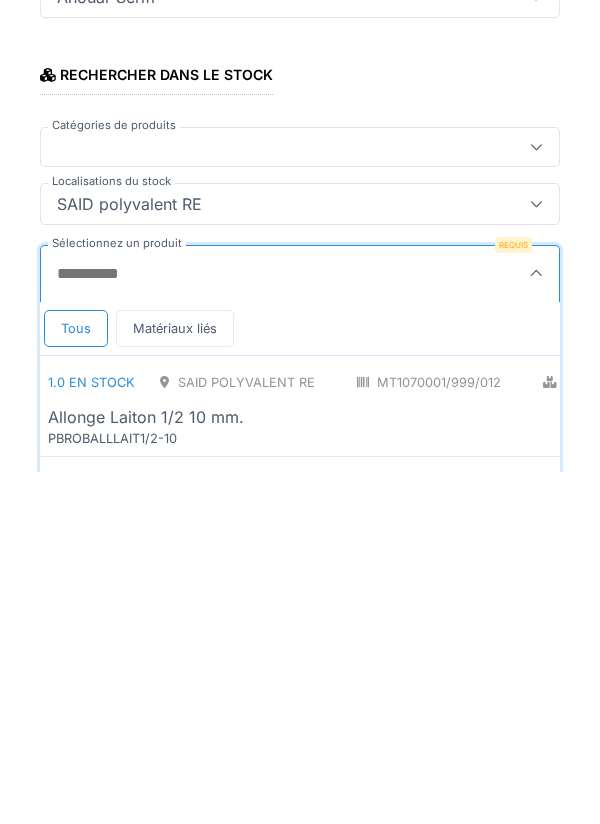scroll, scrollTop: 1, scrollLeft: 0, axis: vertical 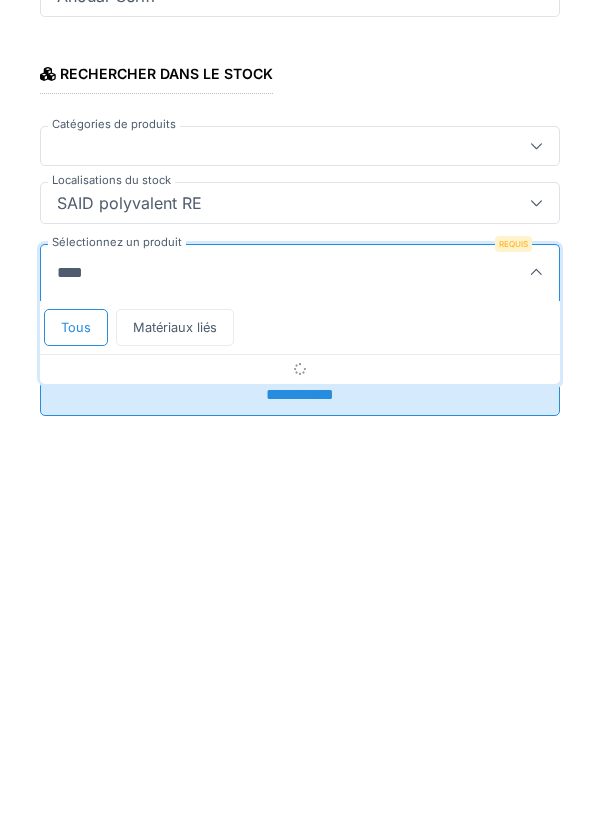 type on "********" 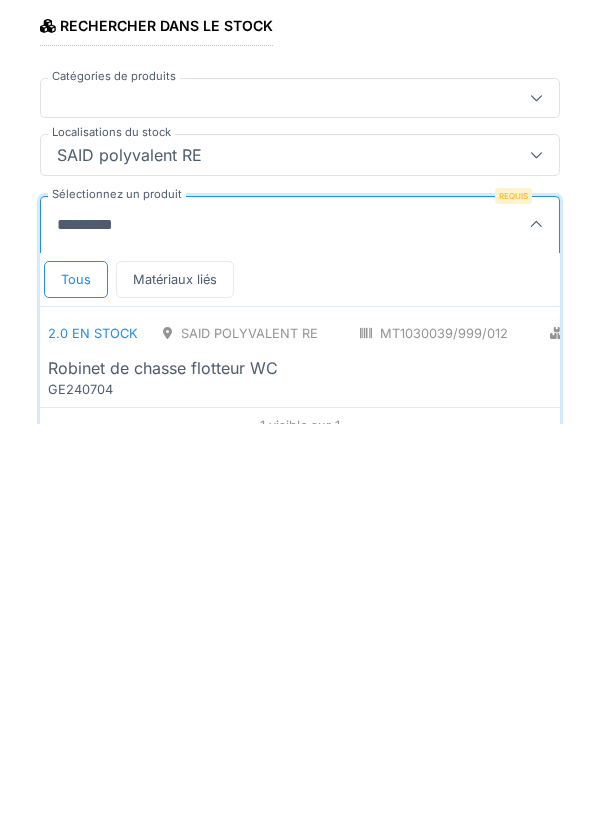 scroll, scrollTop: 20, scrollLeft: 0, axis: vertical 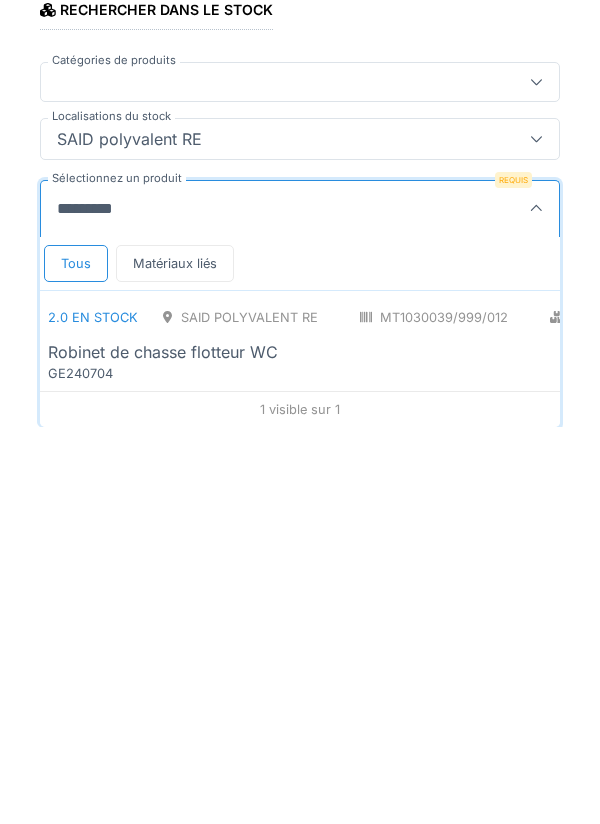 click on "Robinet de chasse flotteur WC" at bounding box center [478, 749] 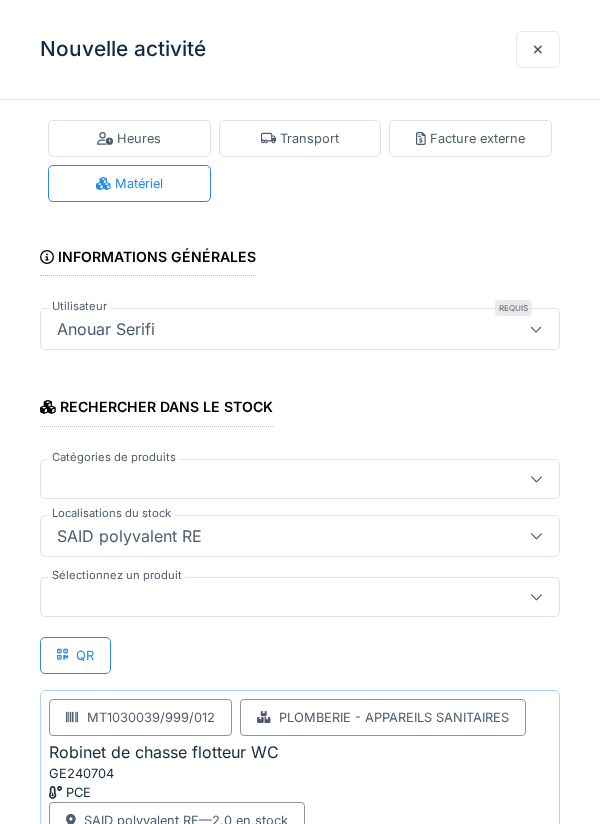 scroll, scrollTop: 129, scrollLeft: 0, axis: vertical 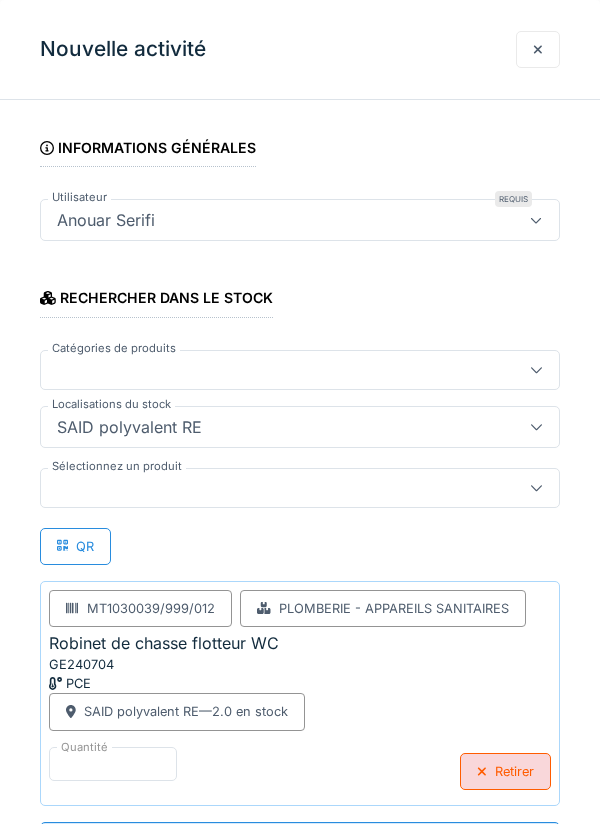click on "**********" at bounding box center [300, 843] 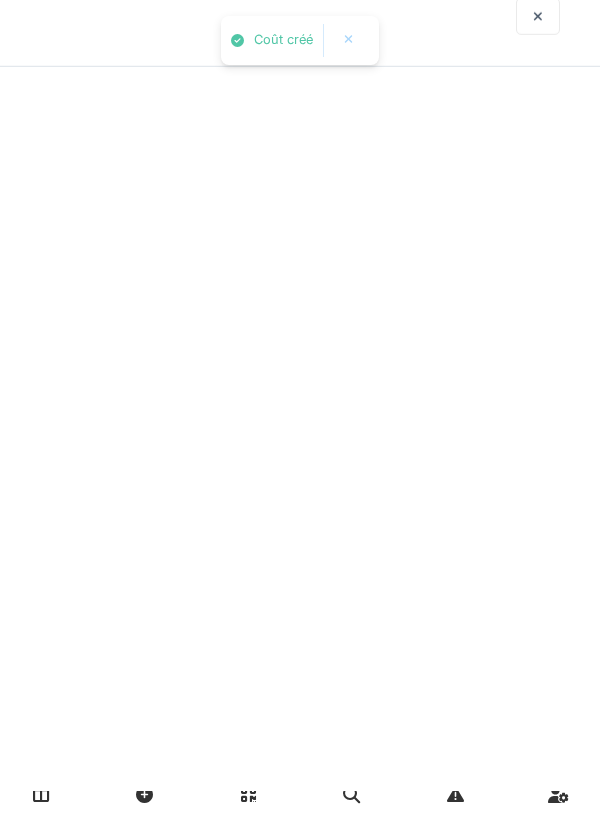 scroll, scrollTop: 0, scrollLeft: 0, axis: both 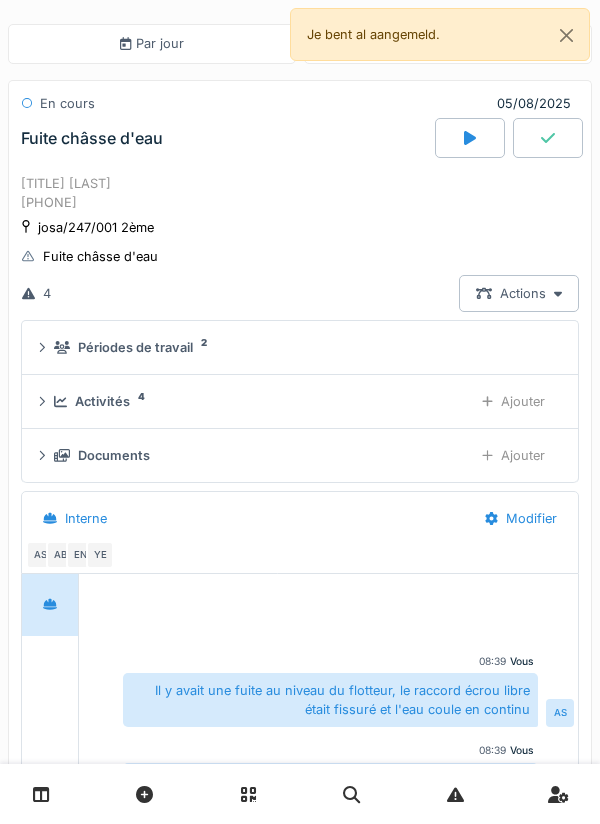 click at bounding box center [548, 138] 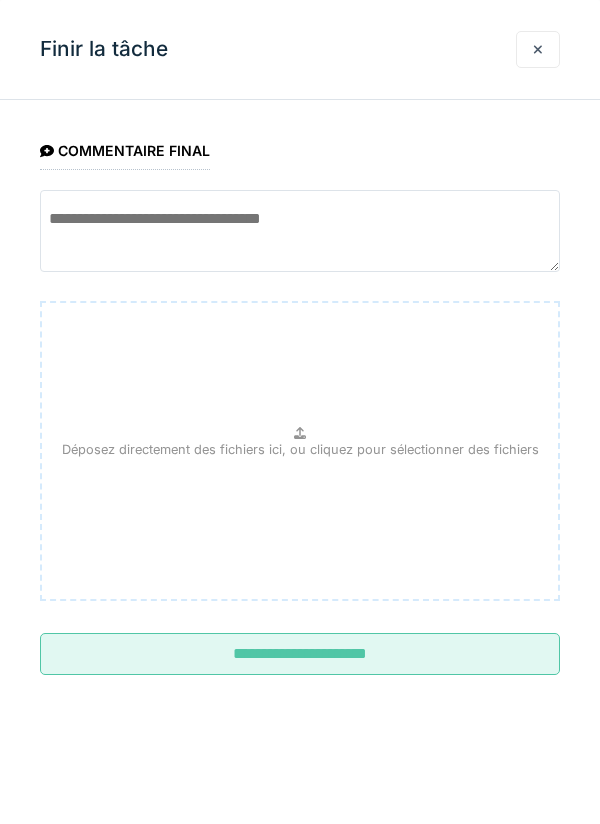 click at bounding box center [300, 231] 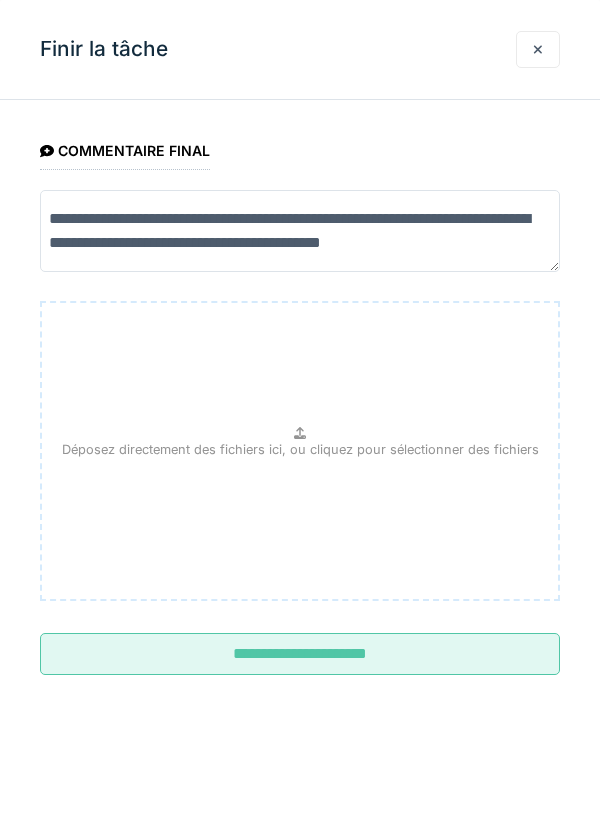 type on "**********" 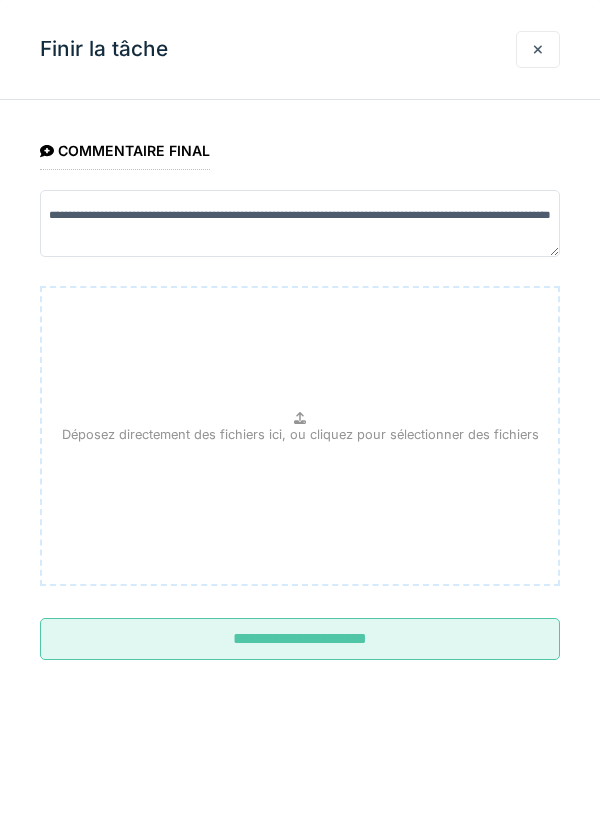 click on "Déposez directement des fichiers ici, ou cliquez pour sélectionner des fichiers" at bounding box center [300, 436] 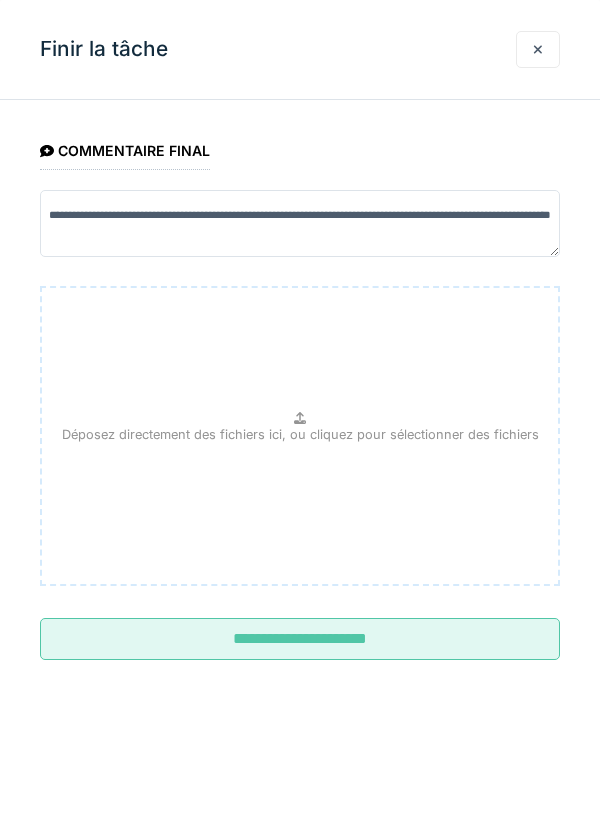 type on "**********" 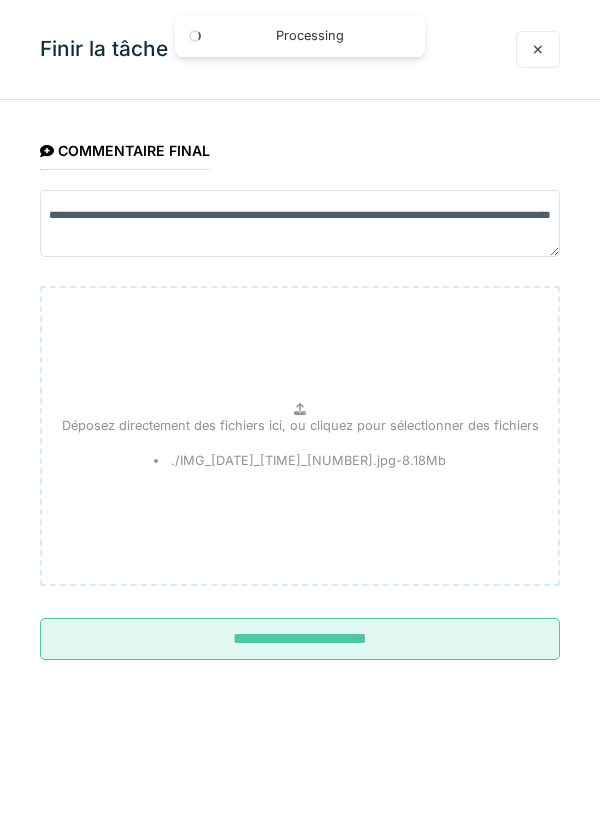 click on "**********" at bounding box center (300, 639) 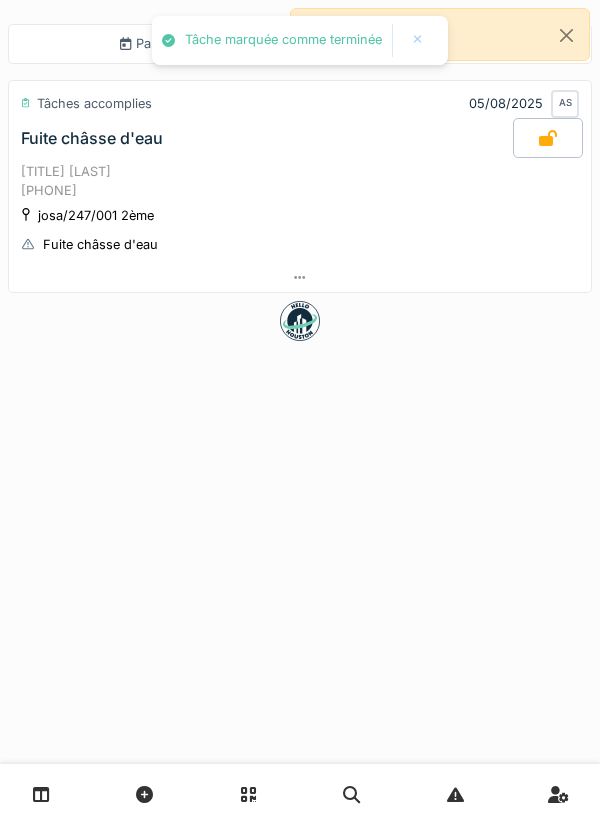 click on "Monsieur [LAST] [LAST]
[PHONE]" at bounding box center (300, 181) 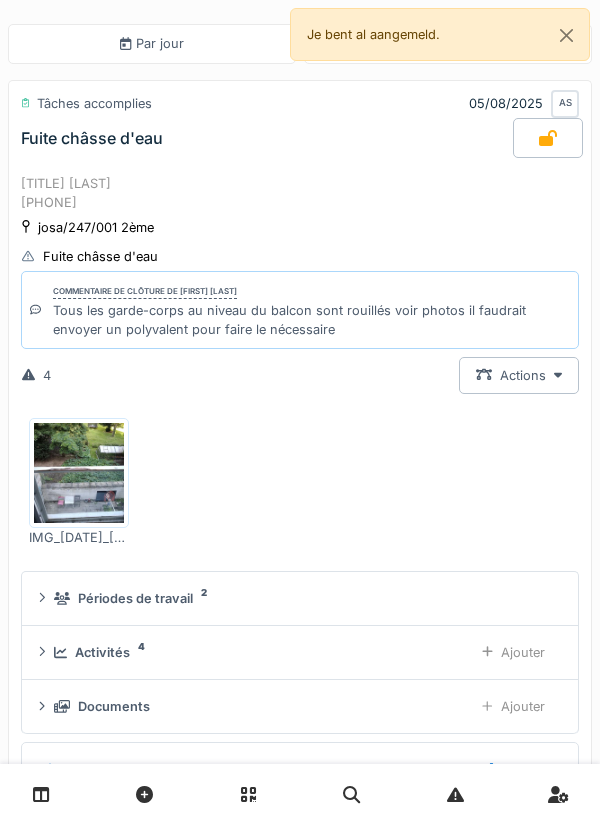 click 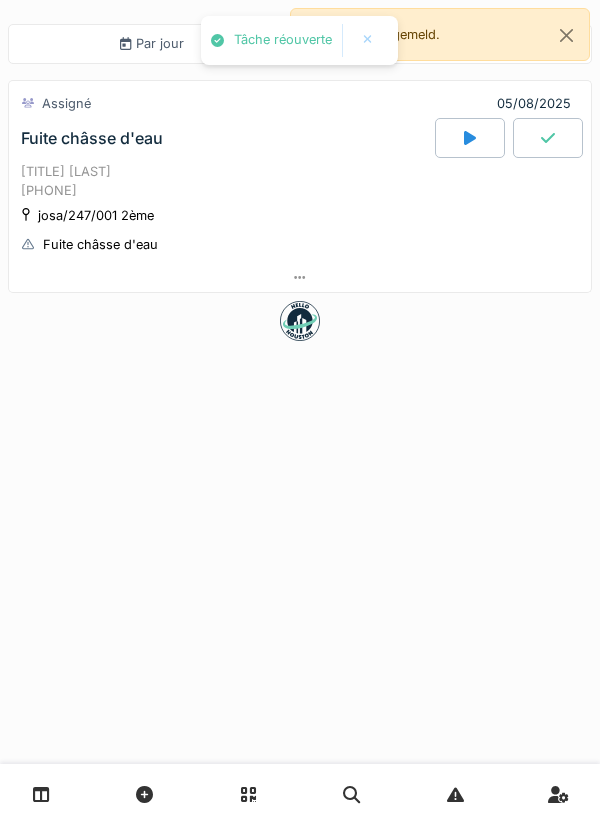 click 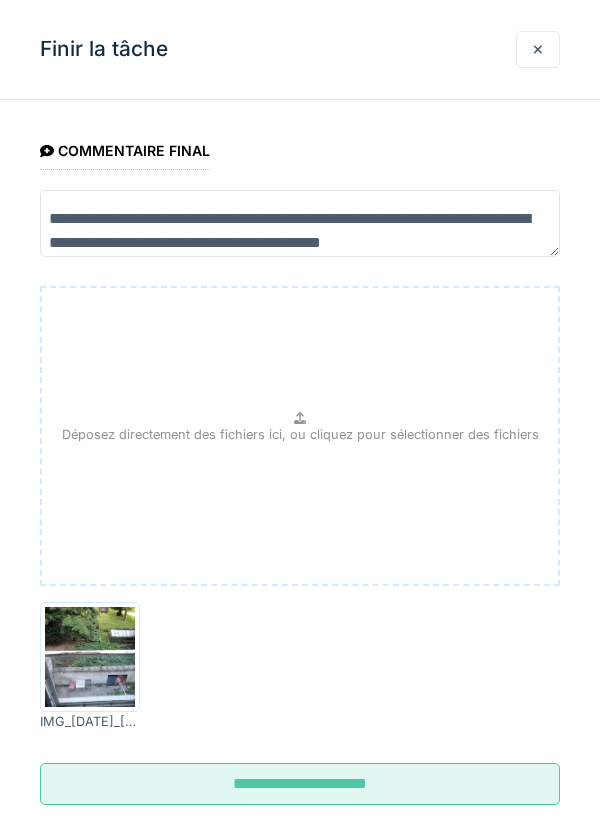 click on "**********" at bounding box center [300, 223] 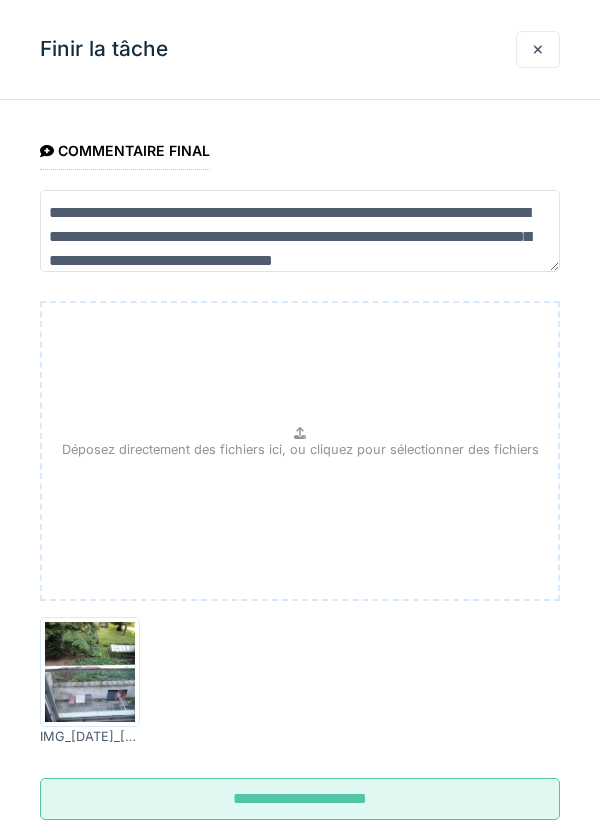 scroll, scrollTop: 30, scrollLeft: 0, axis: vertical 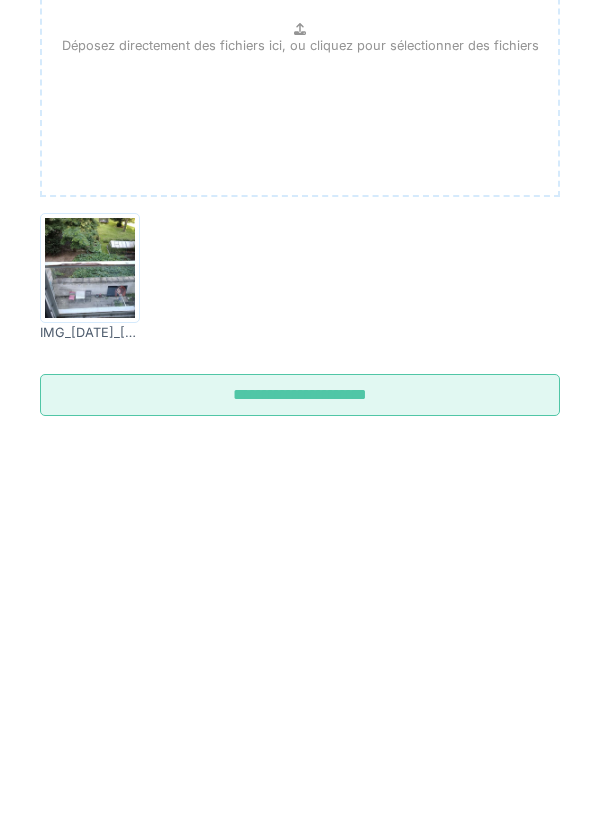 type on "**********" 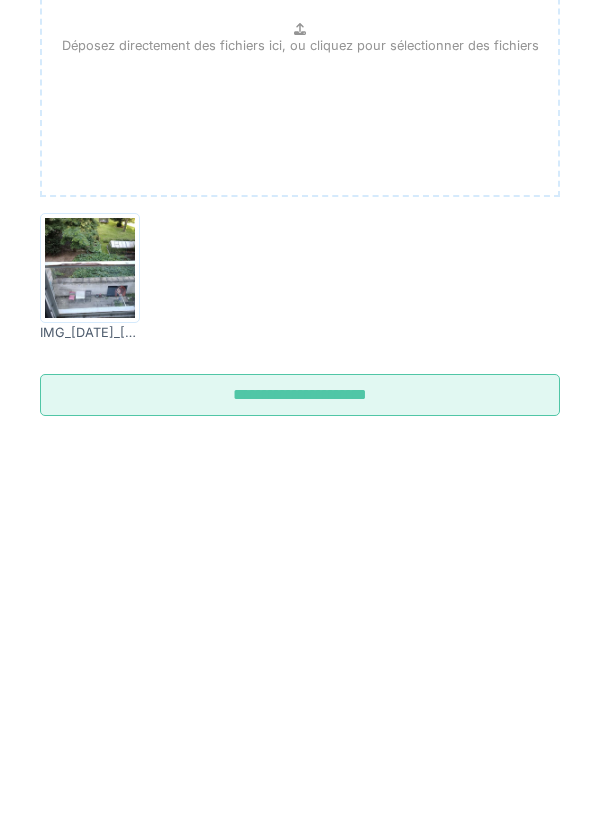 click on "**********" at bounding box center [300, 747] 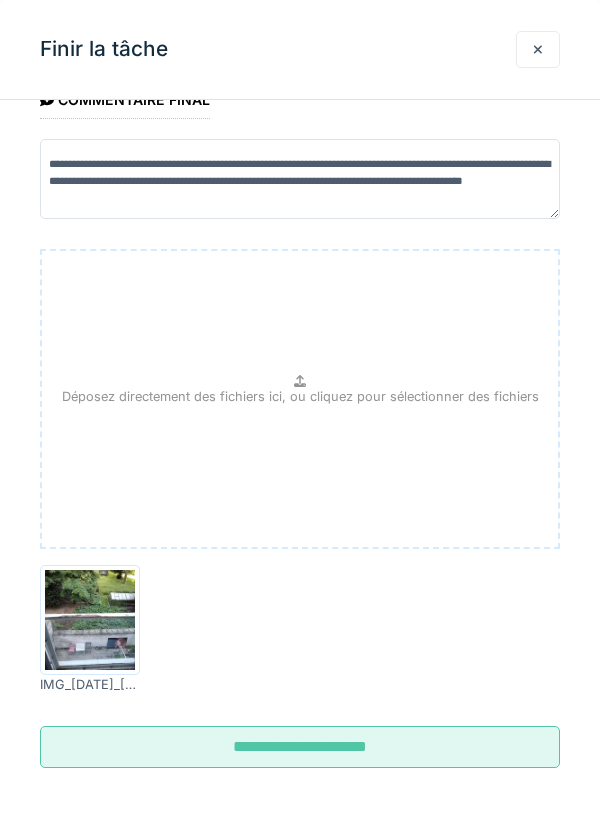scroll, scrollTop: 39, scrollLeft: 0, axis: vertical 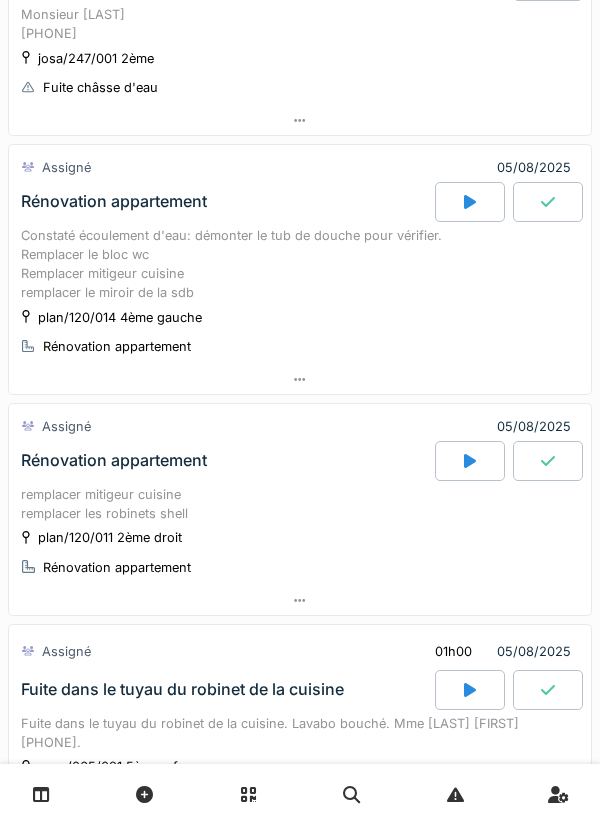 click at bounding box center (470, 202) 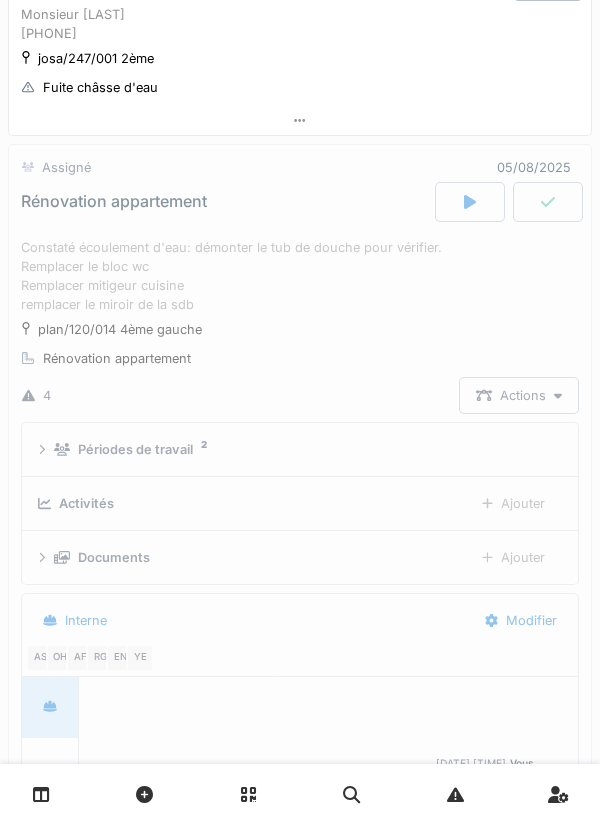 scroll, scrollTop: 291, scrollLeft: 0, axis: vertical 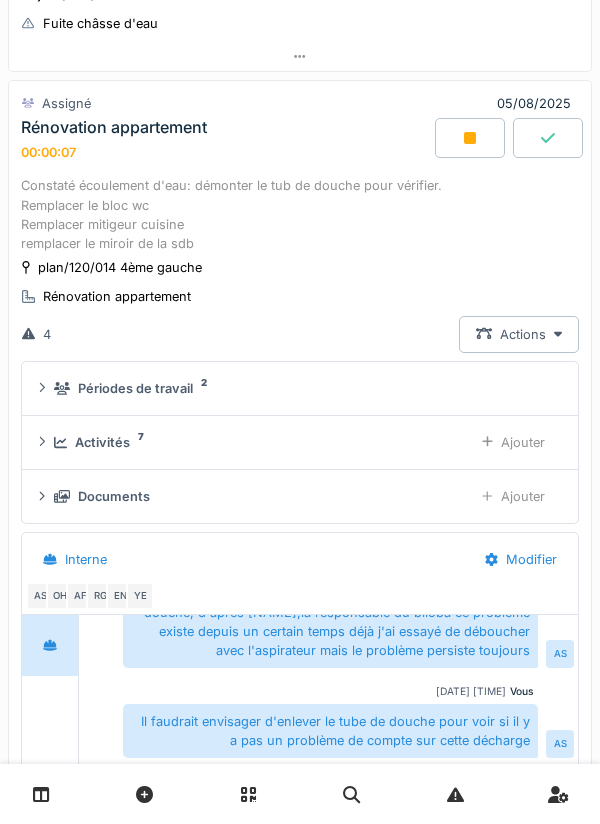 click on "Ajouter" at bounding box center [513, 442] 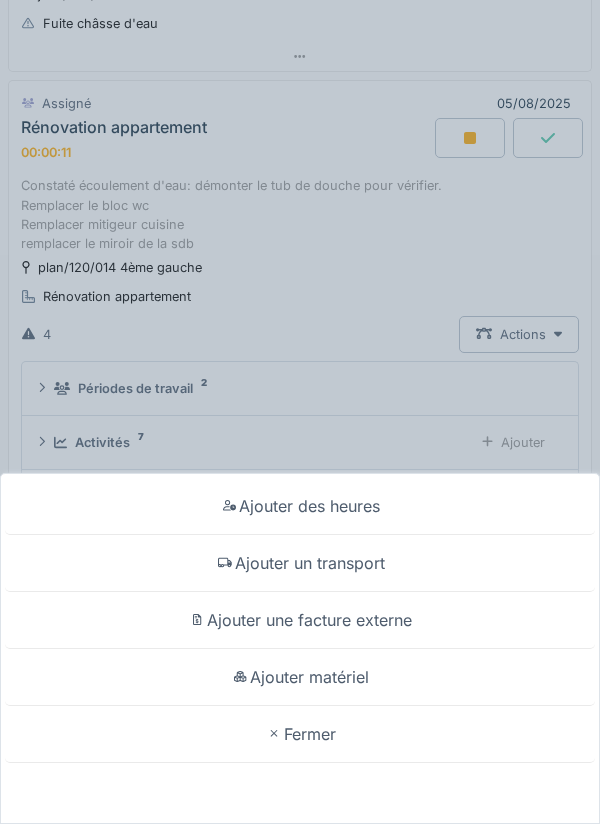 click on "Ajouter un transport" at bounding box center [300, 563] 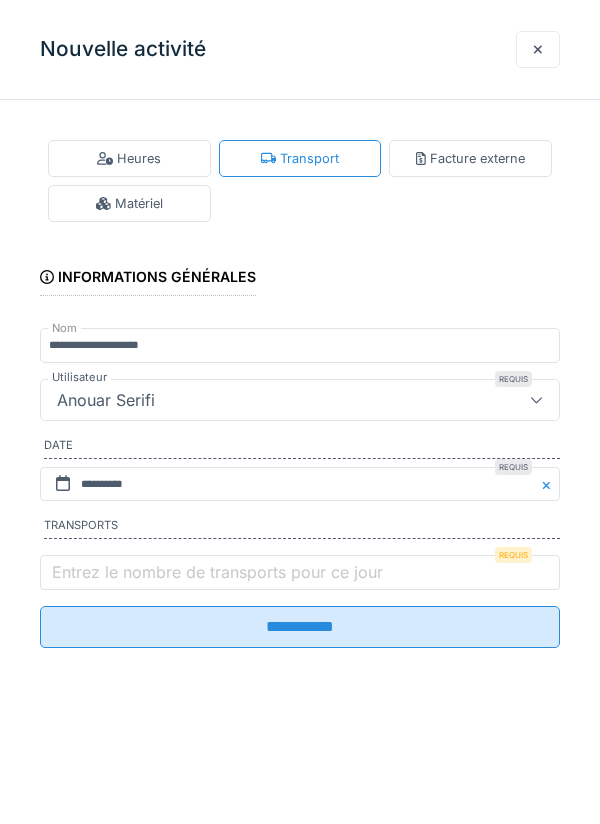 click on "Entrez le nombre de transports pour ce jour" at bounding box center (217, 572) 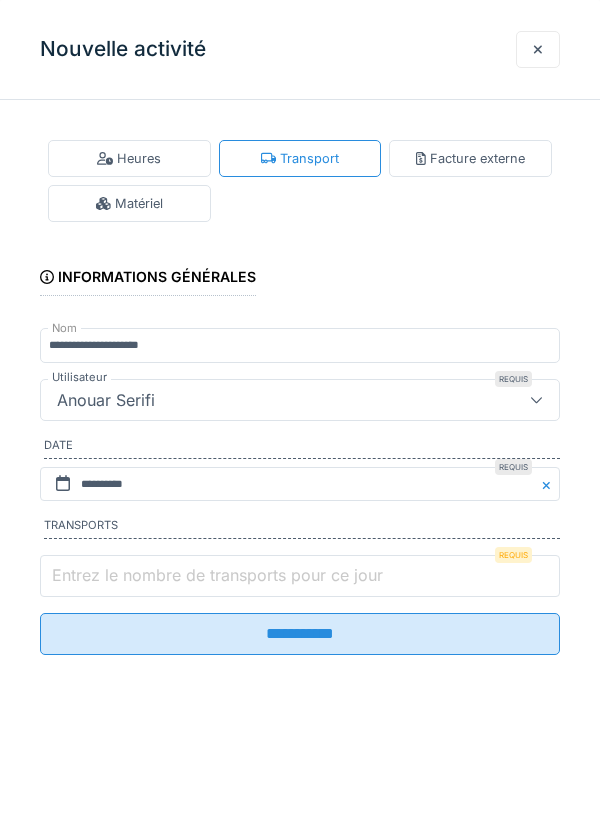 click on "Entrez le nombre de transports pour ce jour" at bounding box center [300, 576] 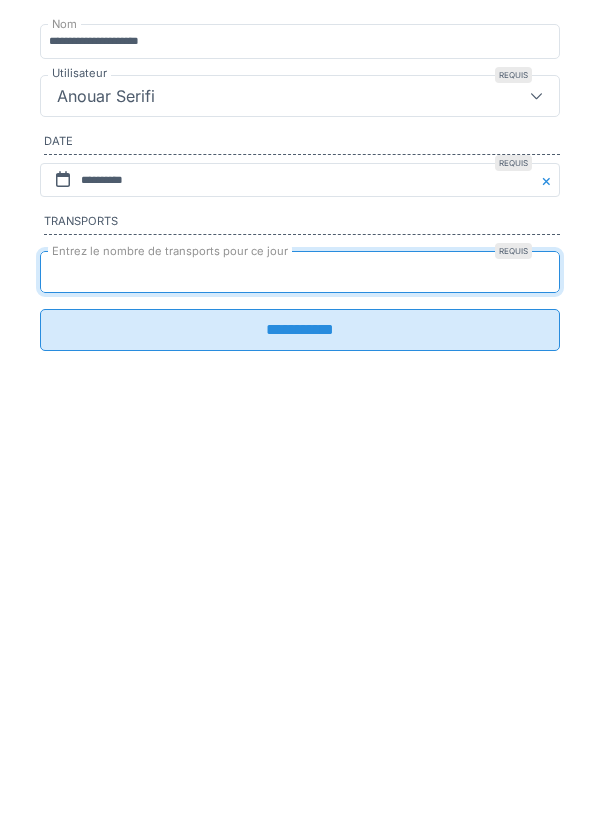 type on "*" 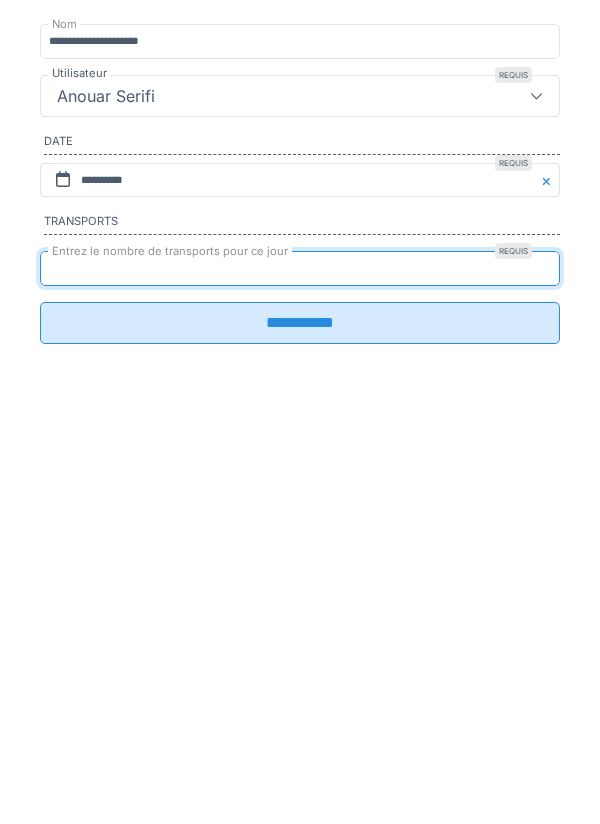 click on "**********" at bounding box center (300, 627) 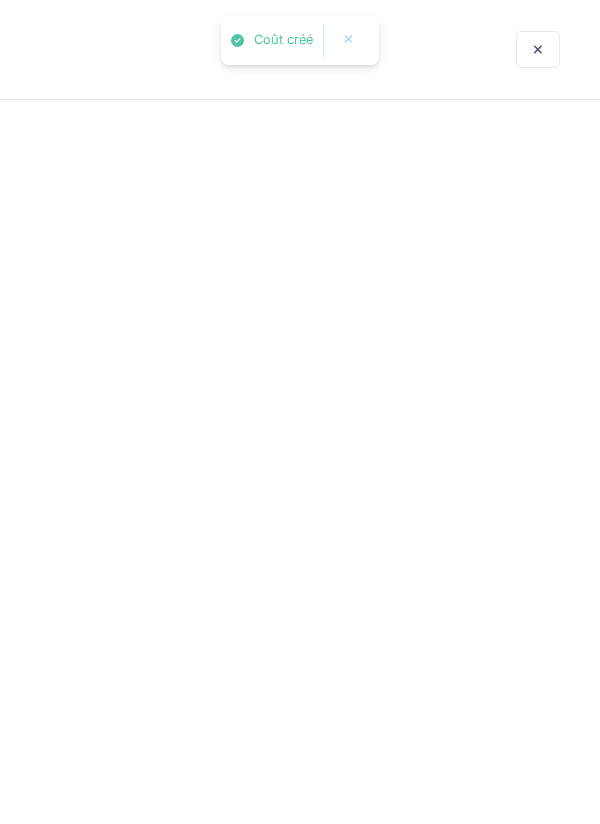 click at bounding box center [300, 412] 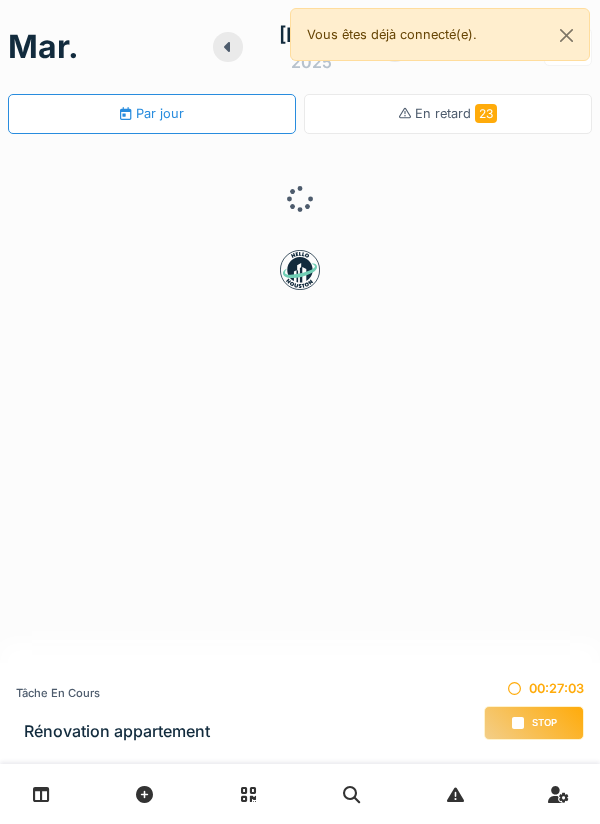scroll, scrollTop: 0, scrollLeft: 0, axis: both 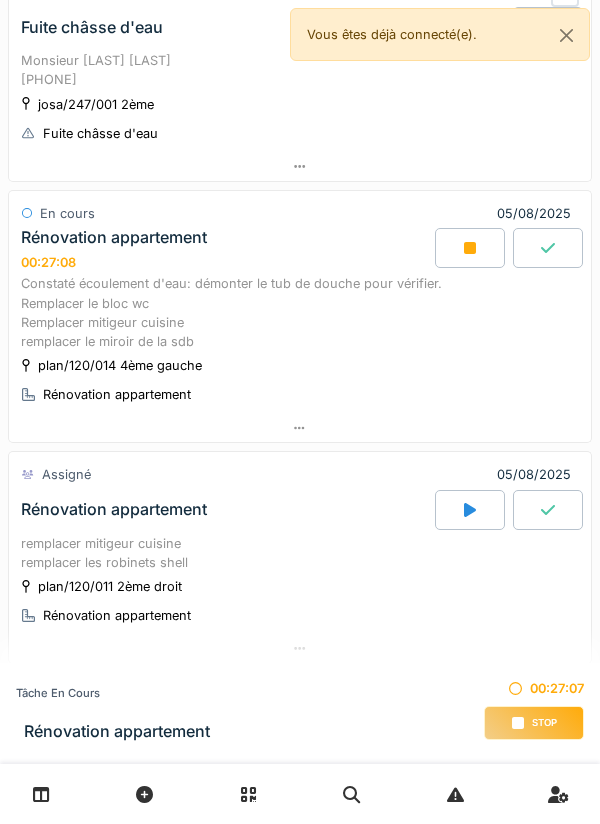 click on "Rénovation appartement 00:27:08" at bounding box center (226, 249) 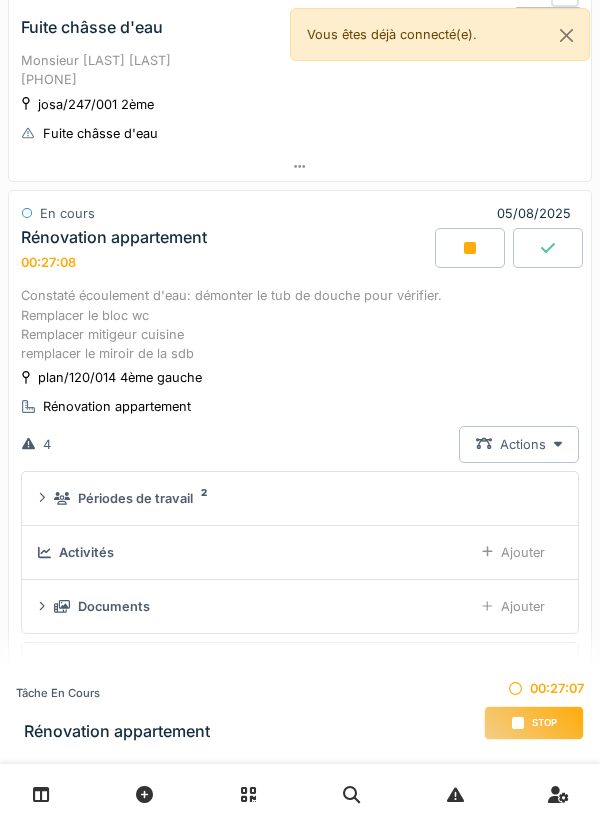 scroll, scrollTop: 291, scrollLeft: 0, axis: vertical 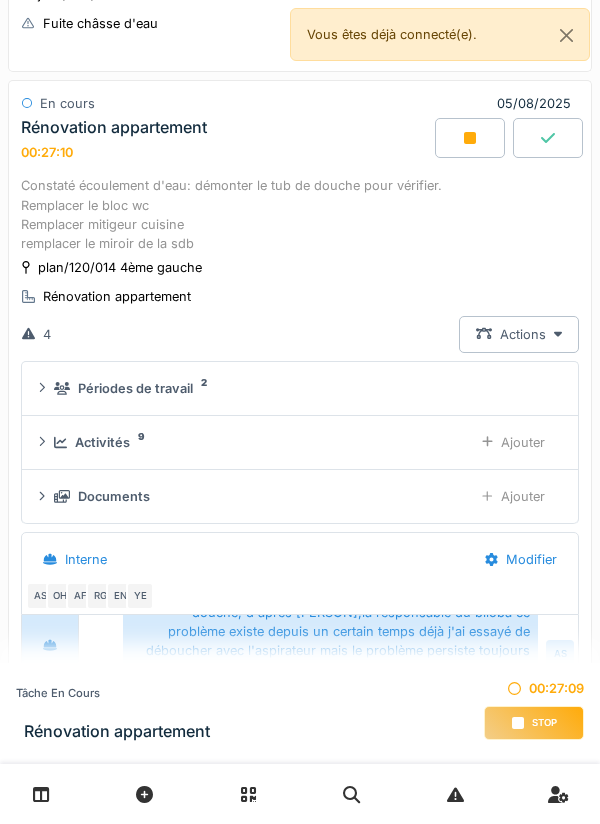 click on "Constaté écoulement d'eau: démonter le tub de douche pour vérifier.
Remplacer le bloc wc
Remplacer mitigeur cuisine
remplacer le miroir de la sdb" at bounding box center [300, 214] 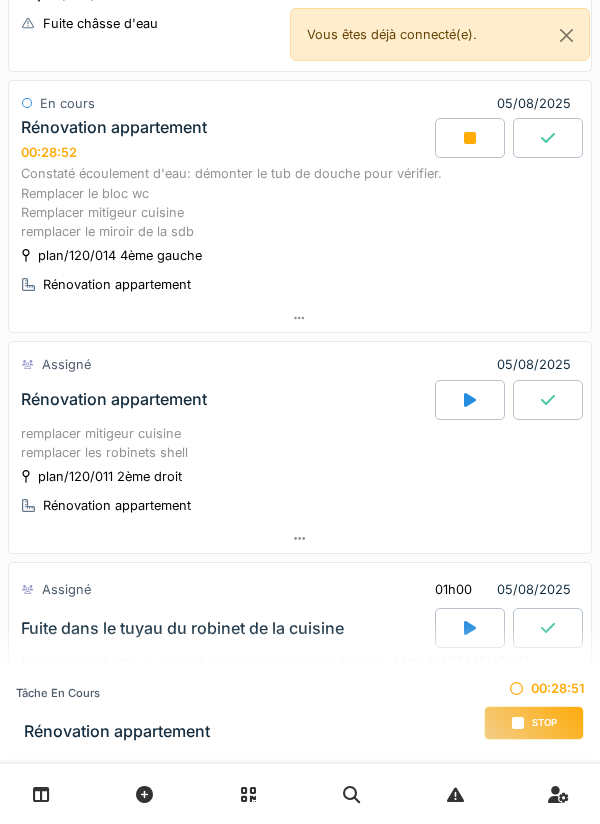 click on "Constaté écoulement d'eau: démonter le tub de douche pour vérifier.
Remplacer le bloc wc
Remplacer mitigeur cuisine
remplacer le miroir de la sdb" at bounding box center [300, 202] 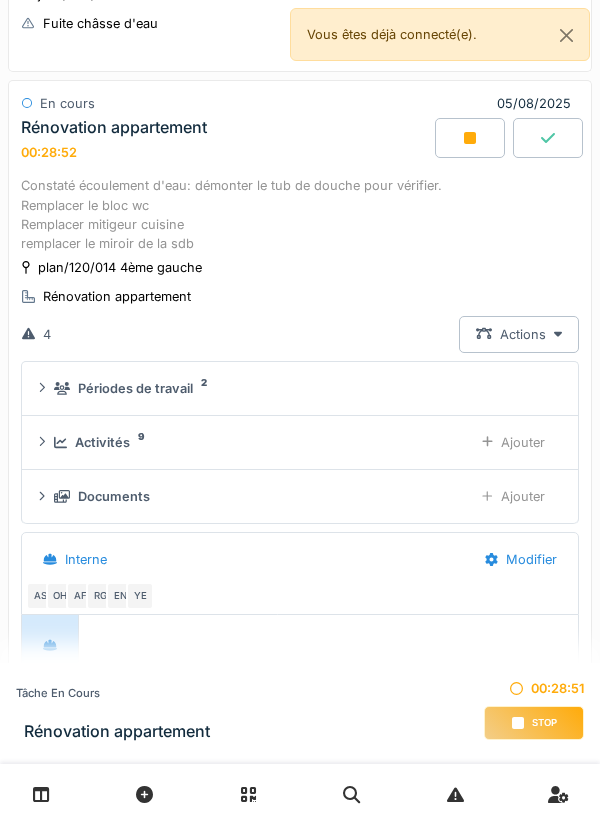 scroll, scrollTop: 139, scrollLeft: 0, axis: vertical 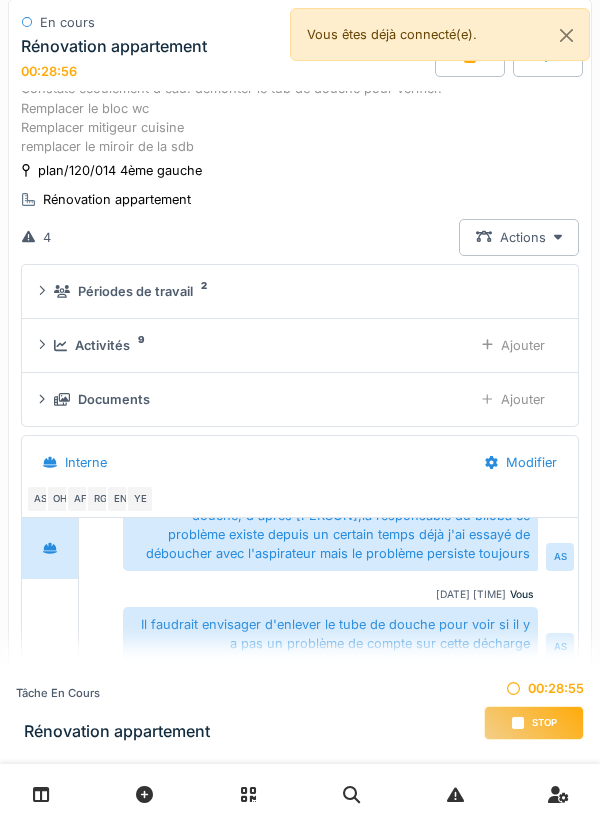 click on "Documents Ajouter" at bounding box center (300, 399) 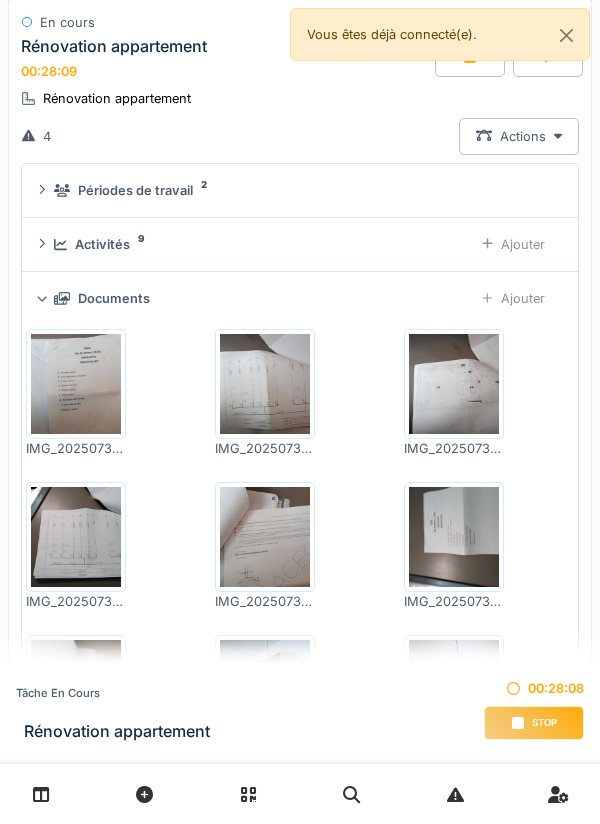 scroll, scrollTop: 558, scrollLeft: 0, axis: vertical 